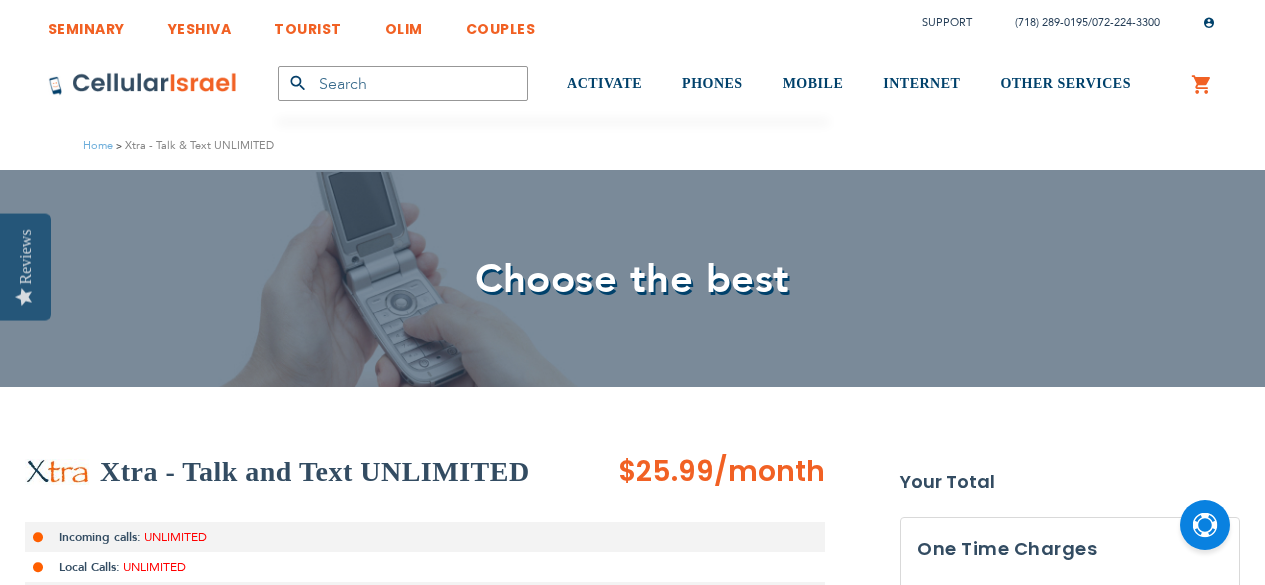 scroll, scrollTop: 0, scrollLeft: 0, axis: both 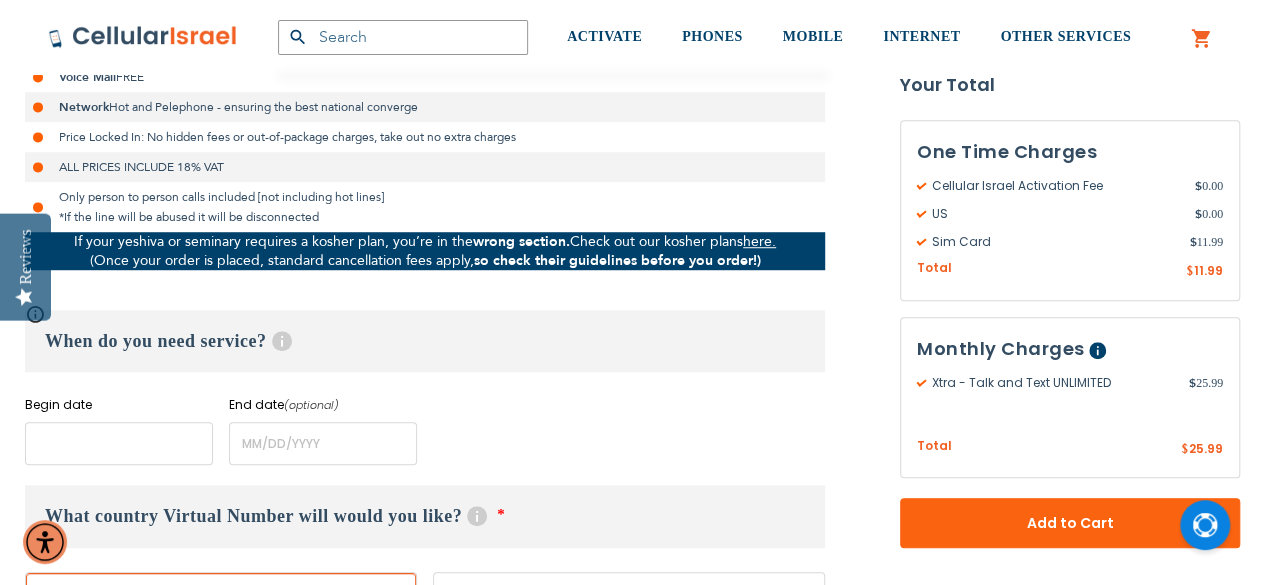 click at bounding box center (119, 443) 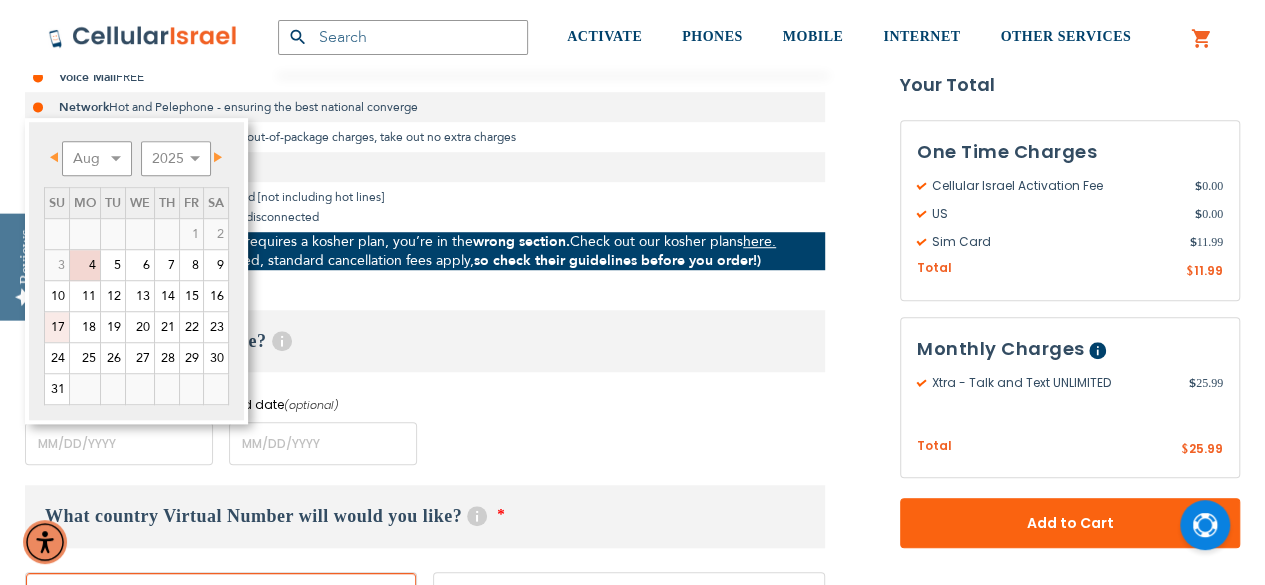 click on "17" at bounding box center [57, 327] 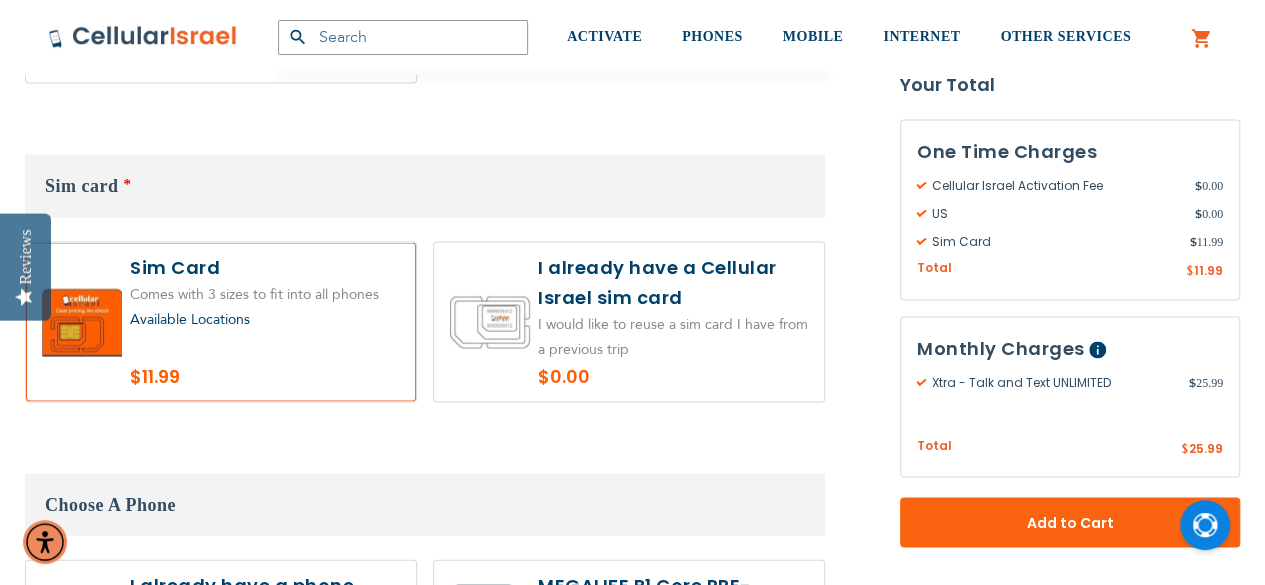scroll, scrollTop: 1816, scrollLeft: 0, axis: vertical 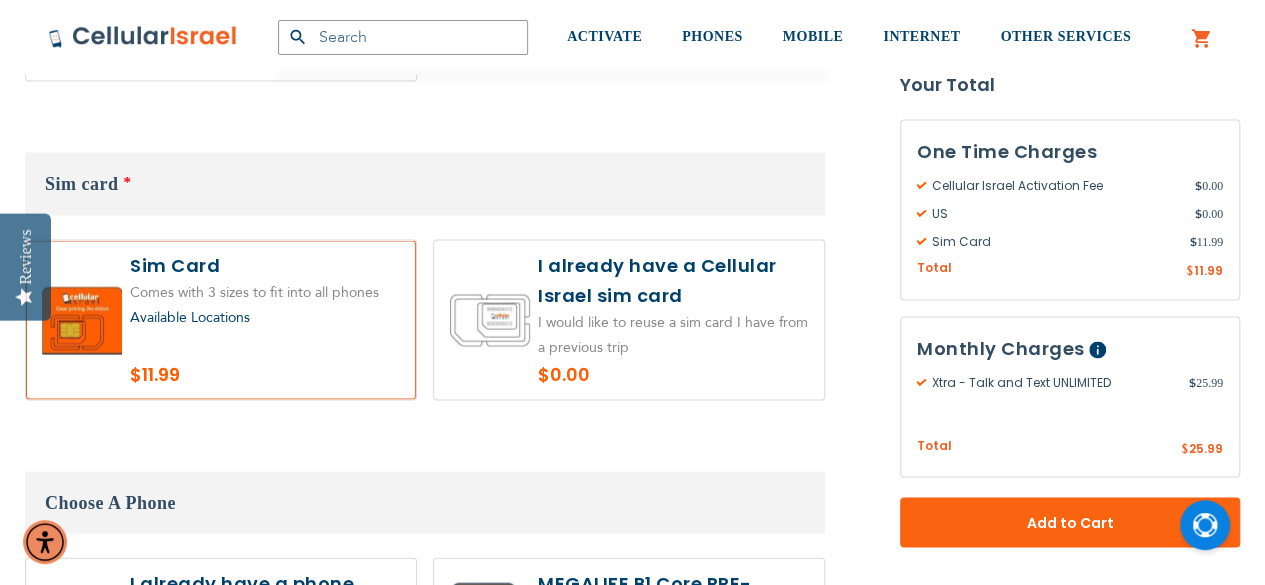 click at bounding box center [629, 319] 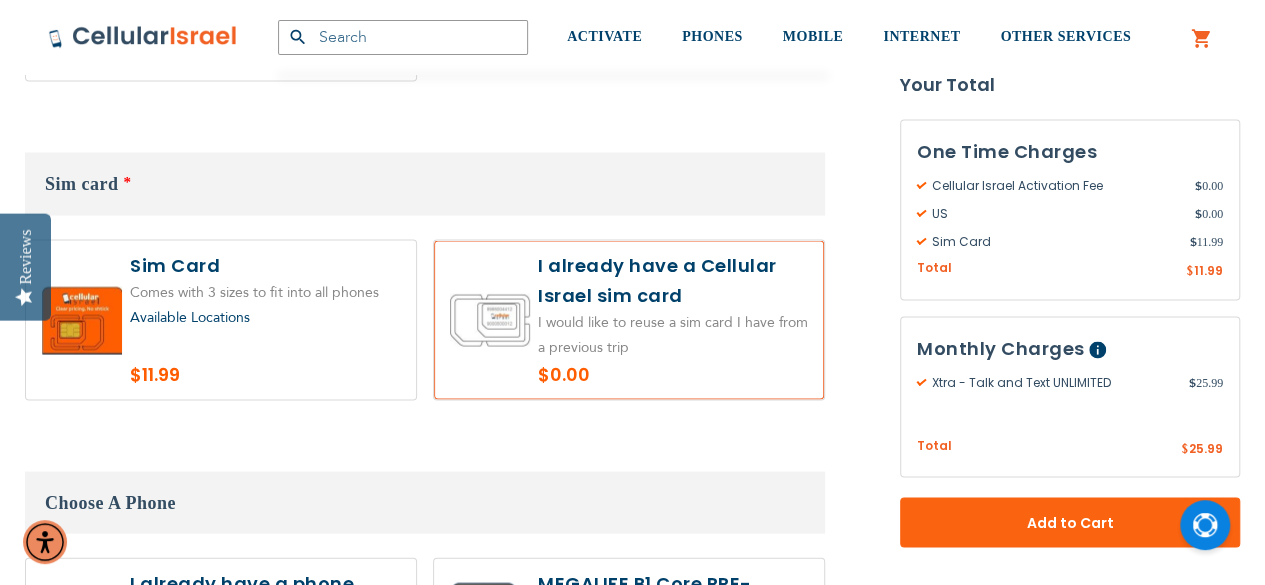 click at bounding box center (629, 319) 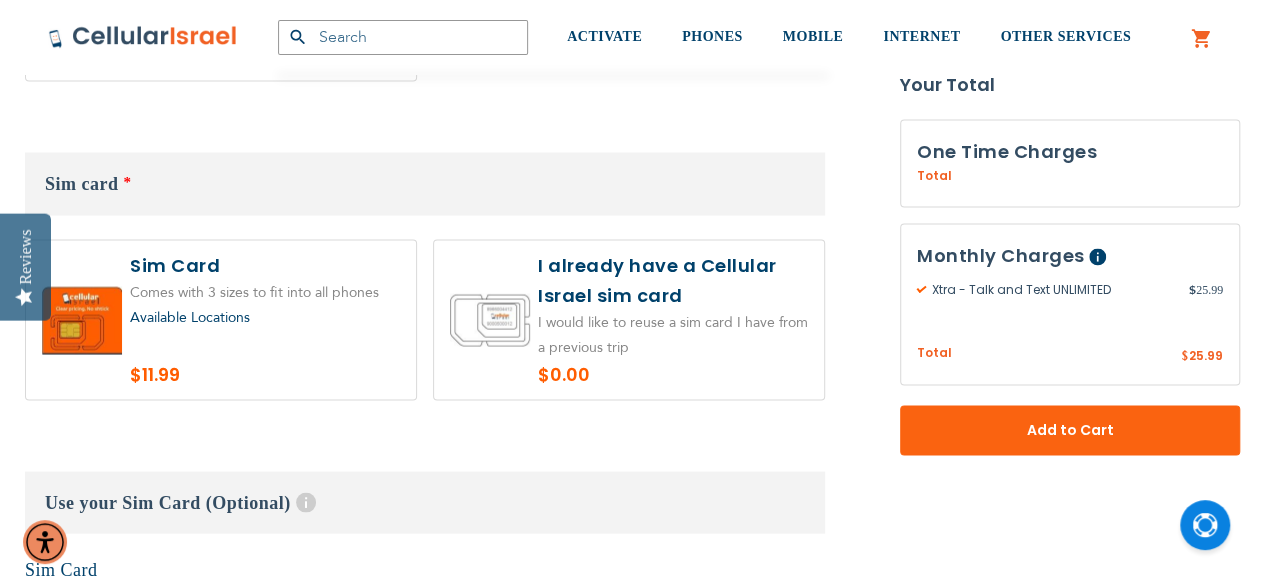 click at bounding box center (629, 319) 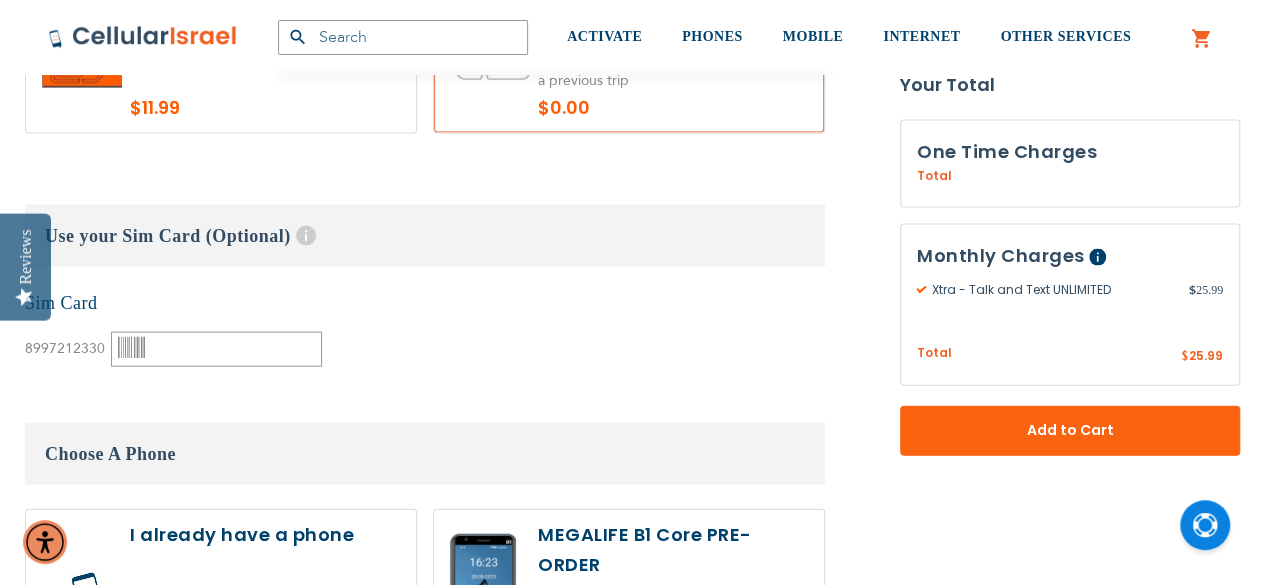 scroll, scrollTop: 2082, scrollLeft: 0, axis: vertical 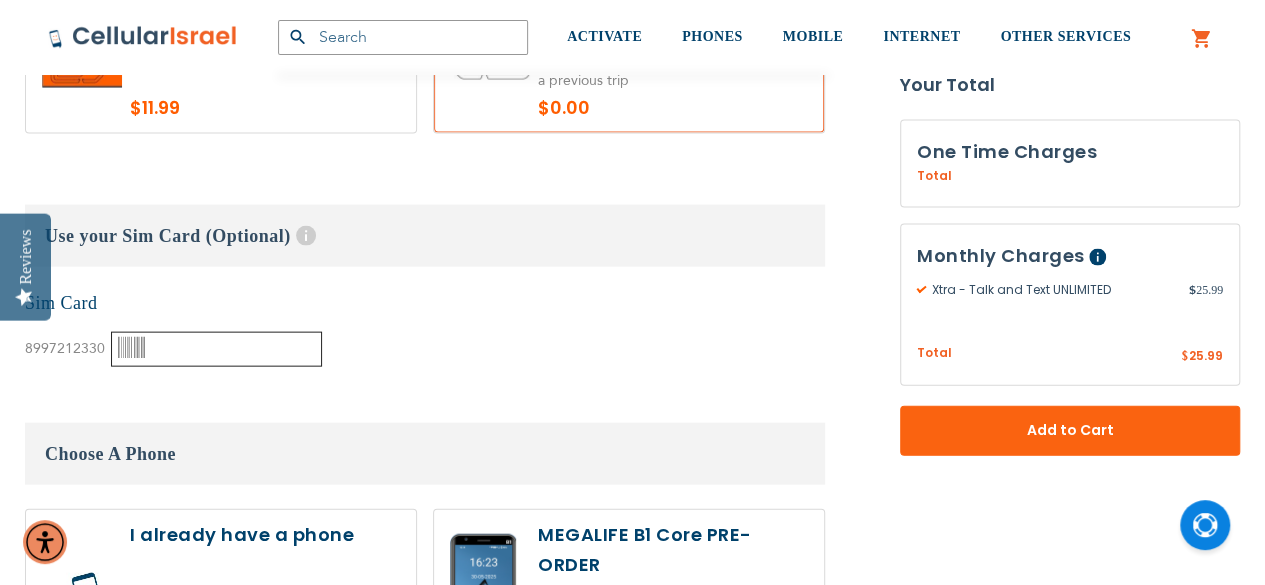 click at bounding box center (216, 349) 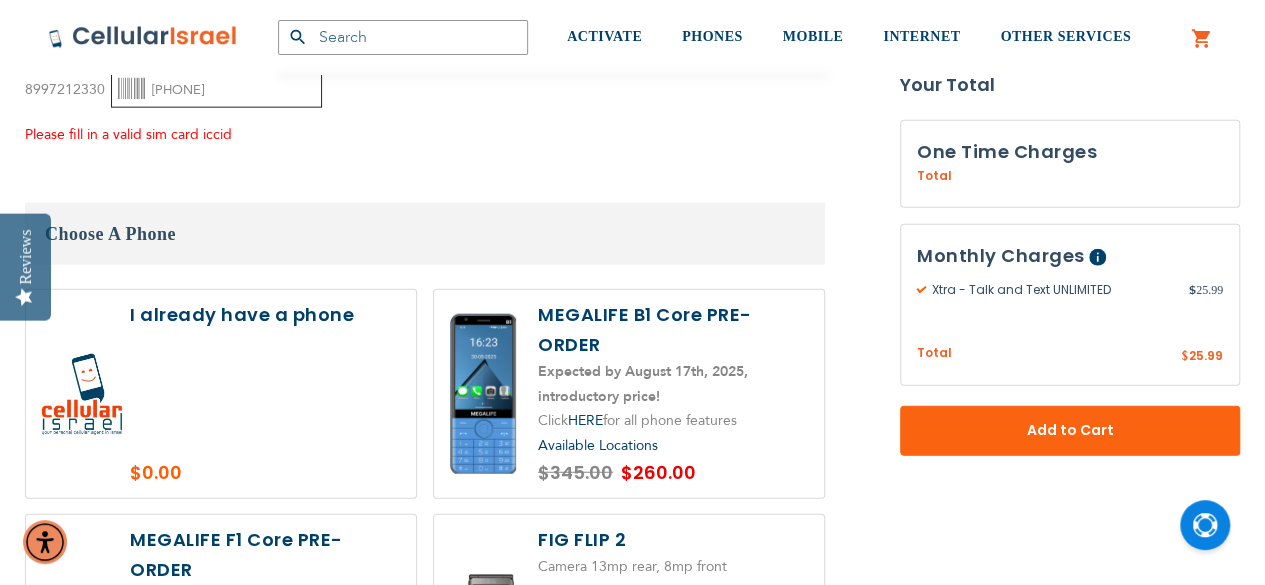 scroll, scrollTop: 2346, scrollLeft: 0, axis: vertical 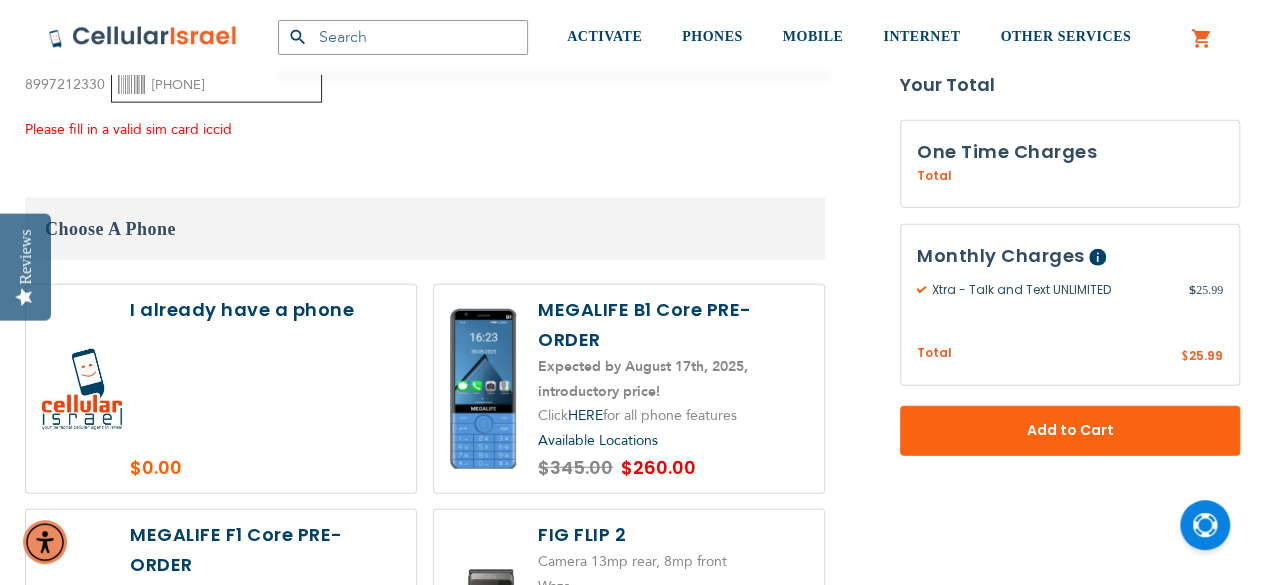 type on "[PHONE]" 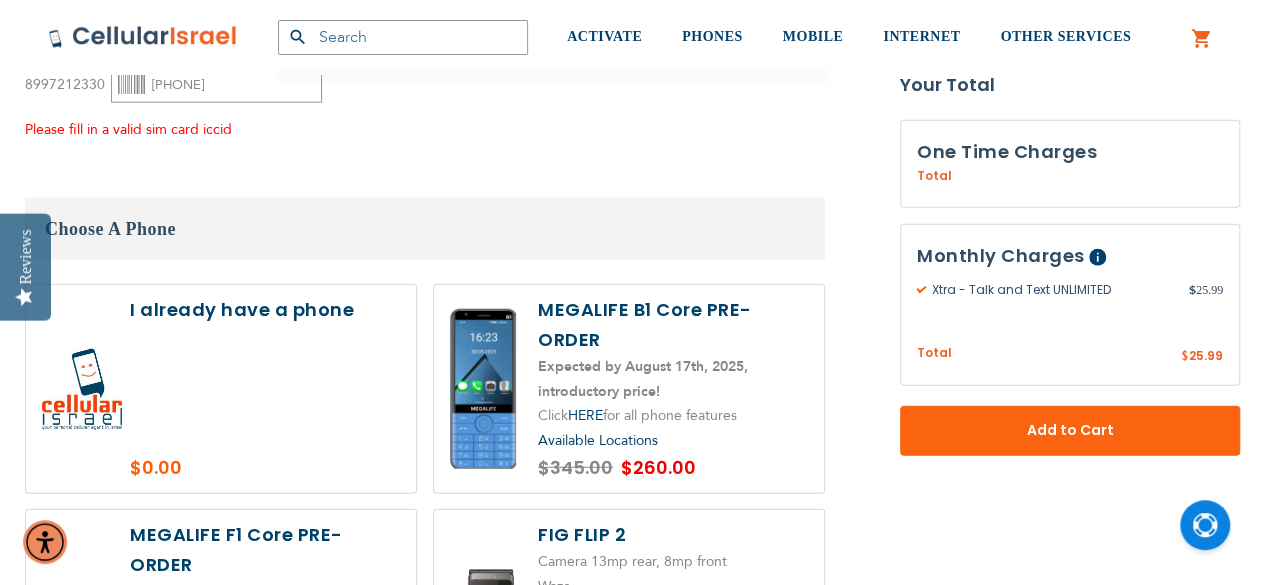 click at bounding box center (221, 389) 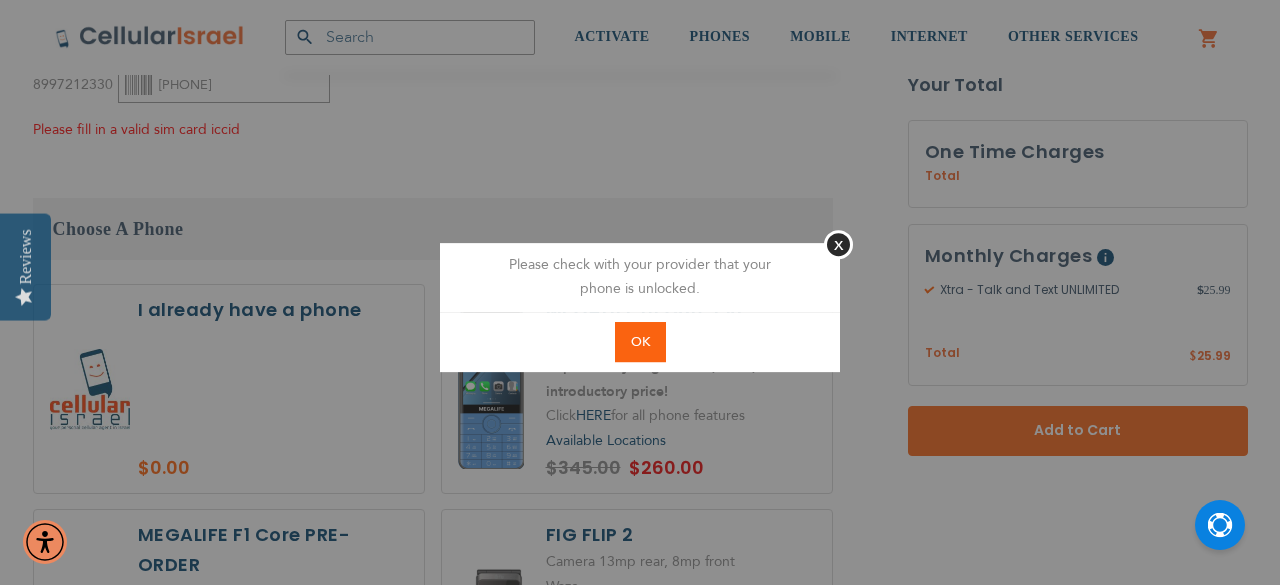 click on "OK" at bounding box center (640, 342) 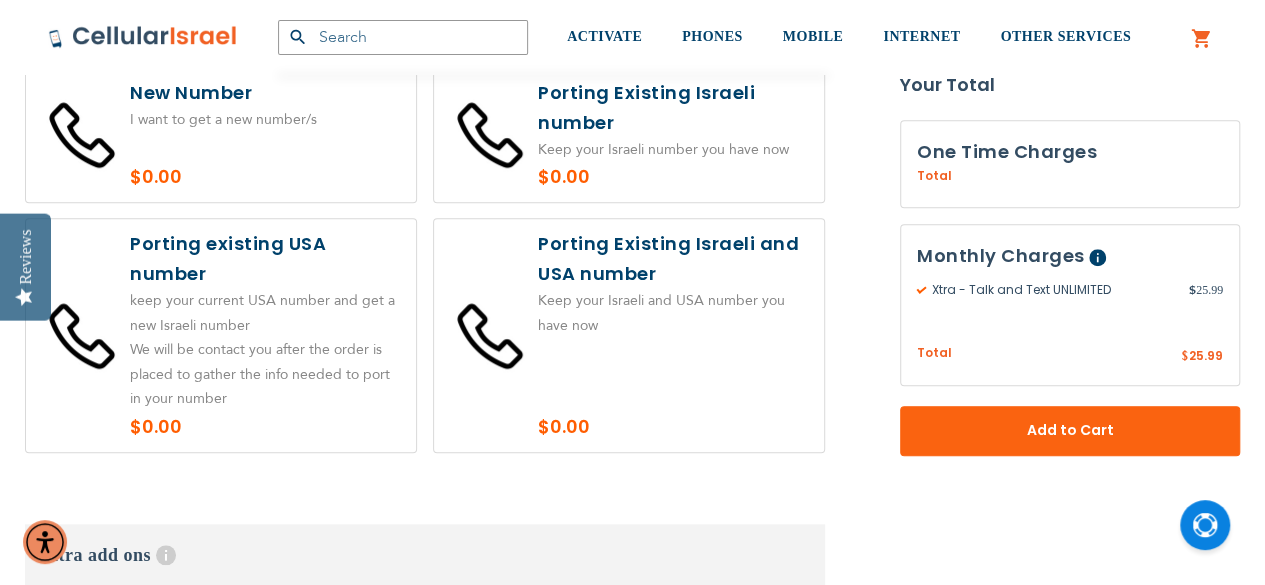 scroll, scrollTop: 4476, scrollLeft: 0, axis: vertical 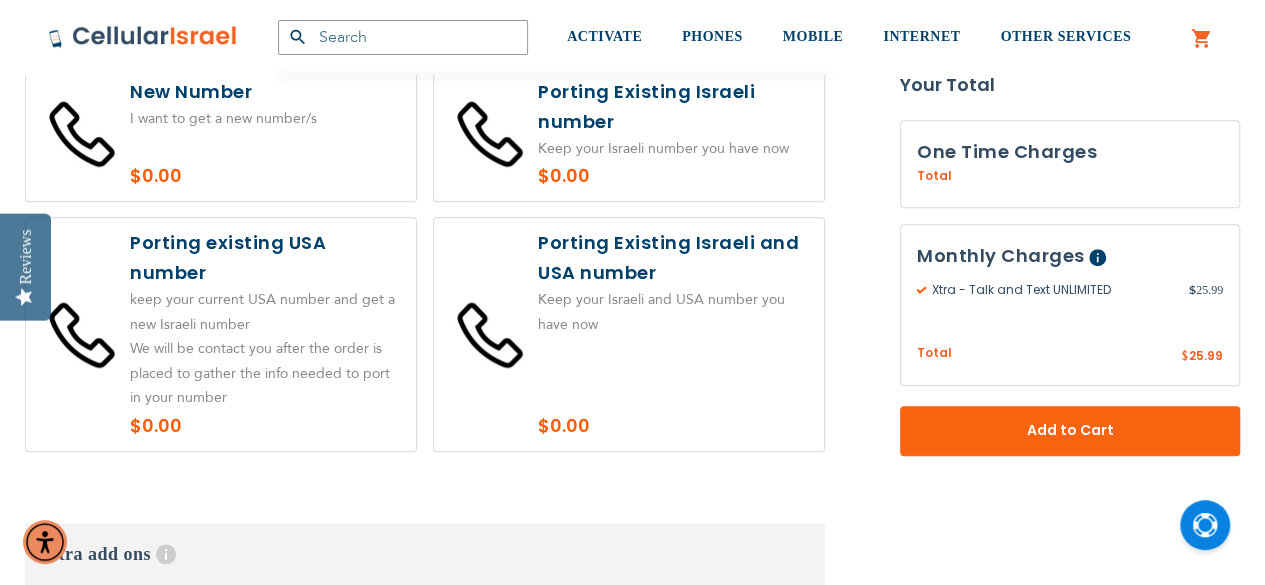 click at bounding box center (629, 334) 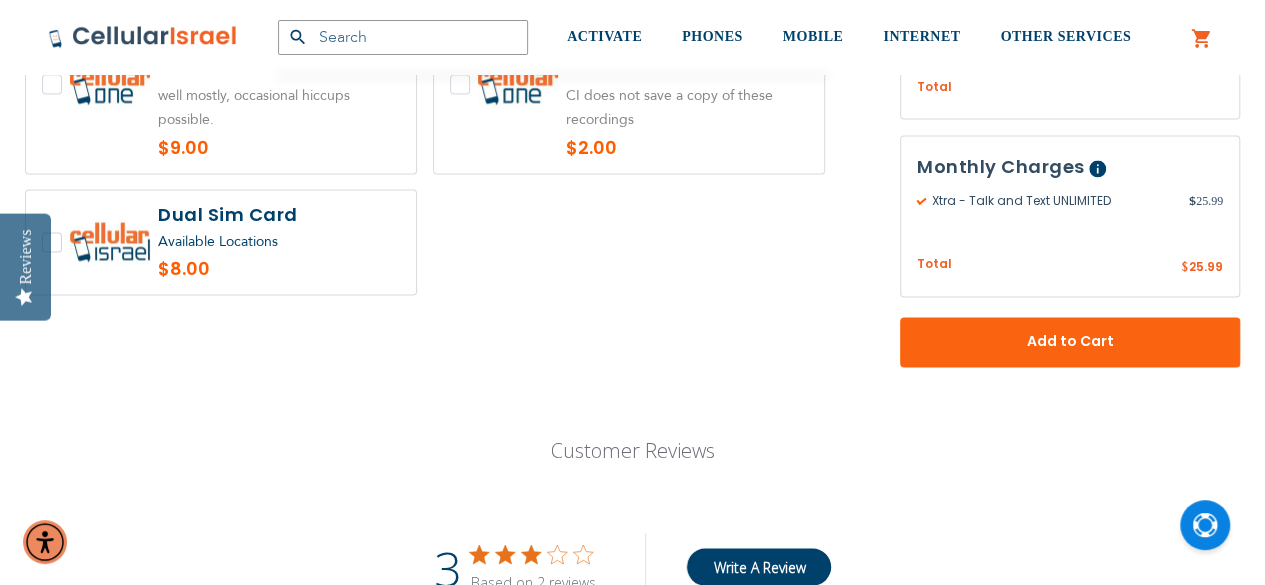 scroll, scrollTop: 5289, scrollLeft: 0, axis: vertical 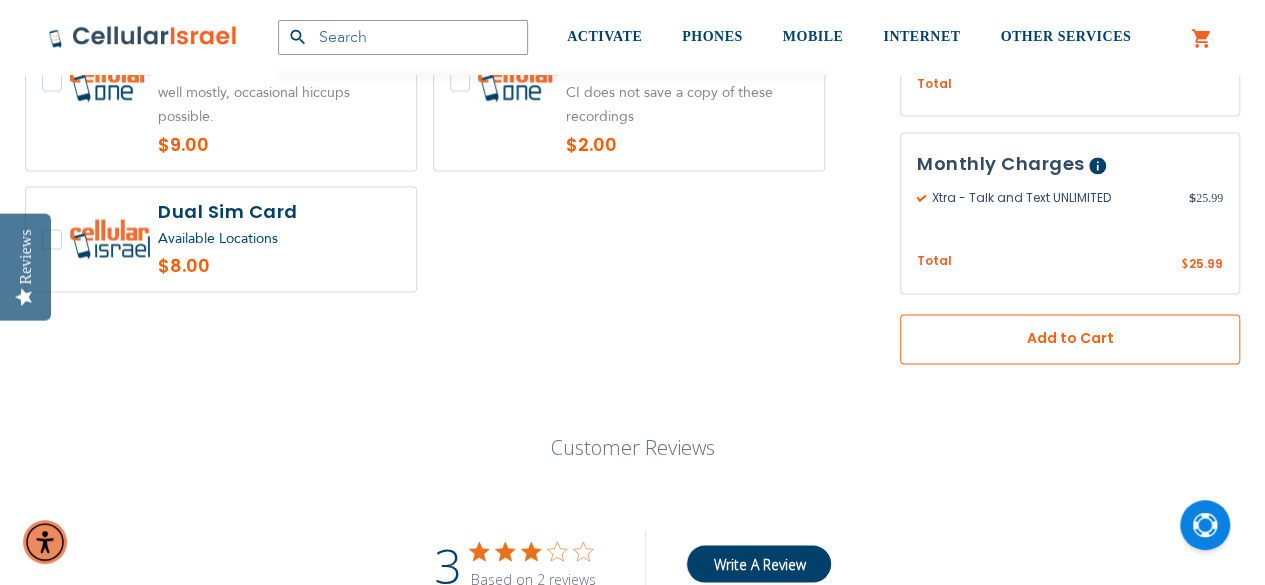 click on "Add to Cart" at bounding box center (1070, 338) 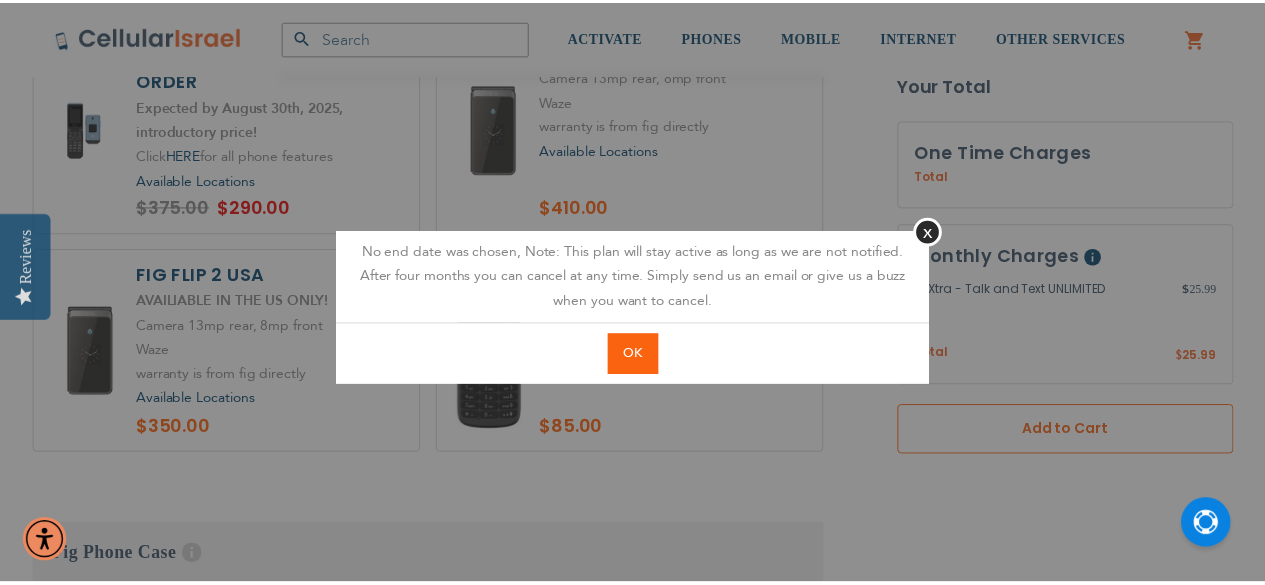 scroll, scrollTop: 2309, scrollLeft: 0, axis: vertical 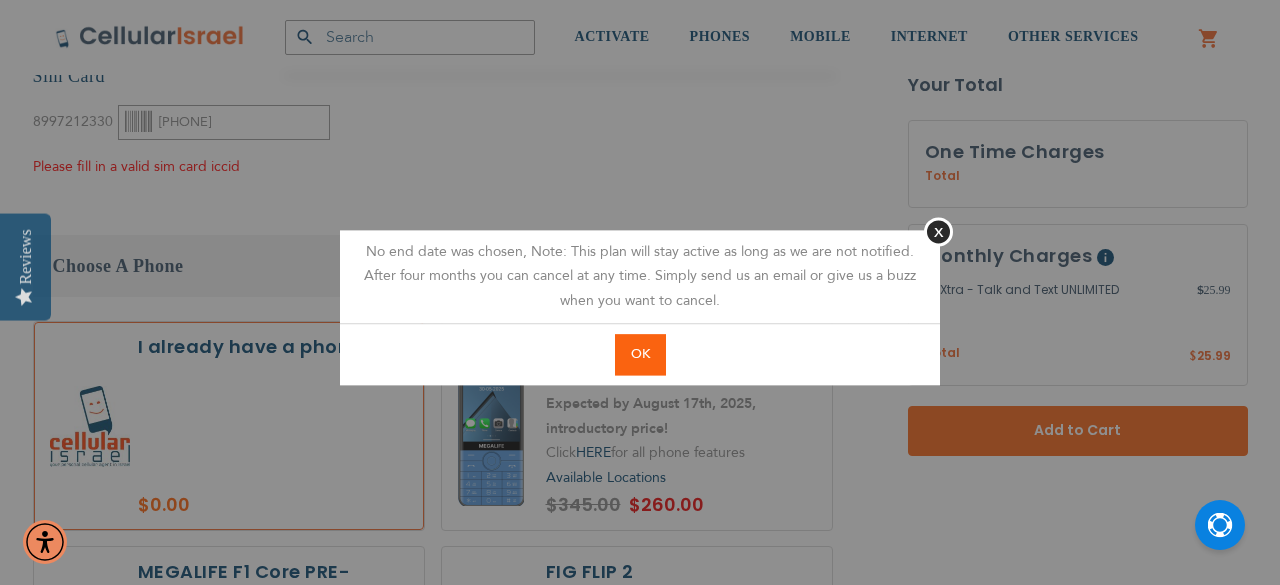 click on "OK" at bounding box center [640, 354] 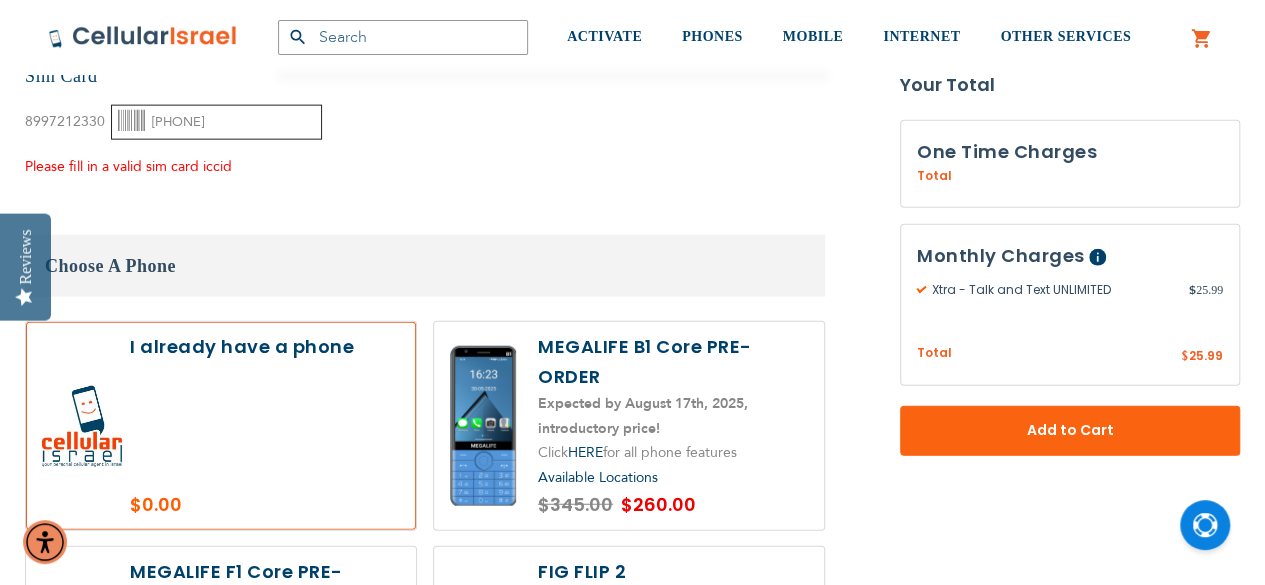 click on "[PHONE]" at bounding box center [216, 122] 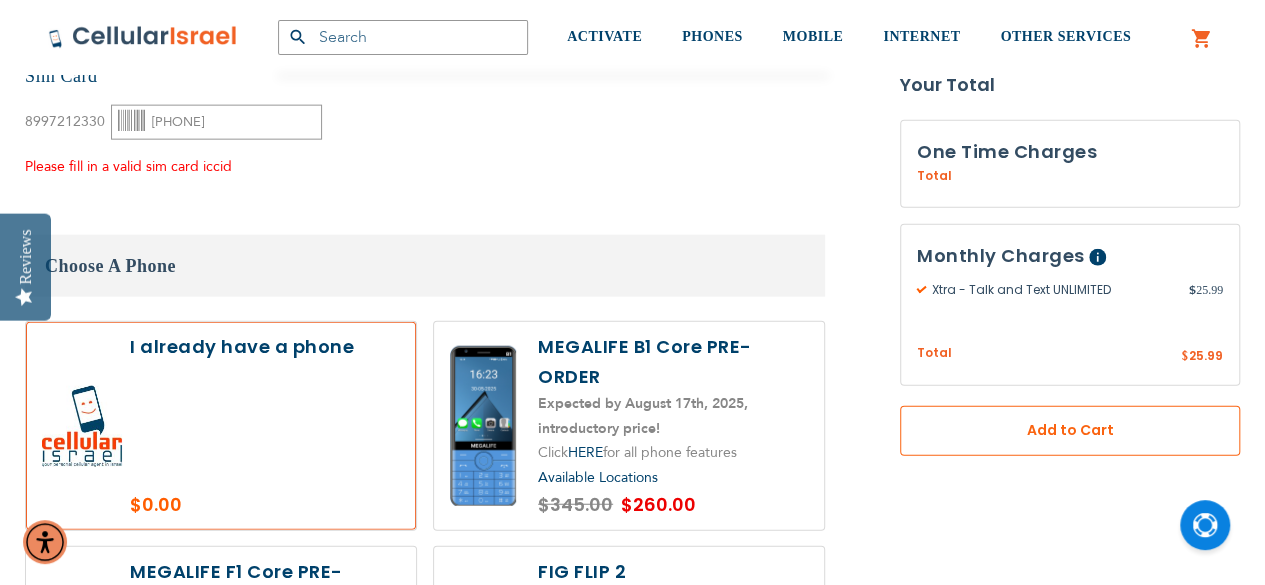 click on "Add to Cart" at bounding box center (1070, 430) 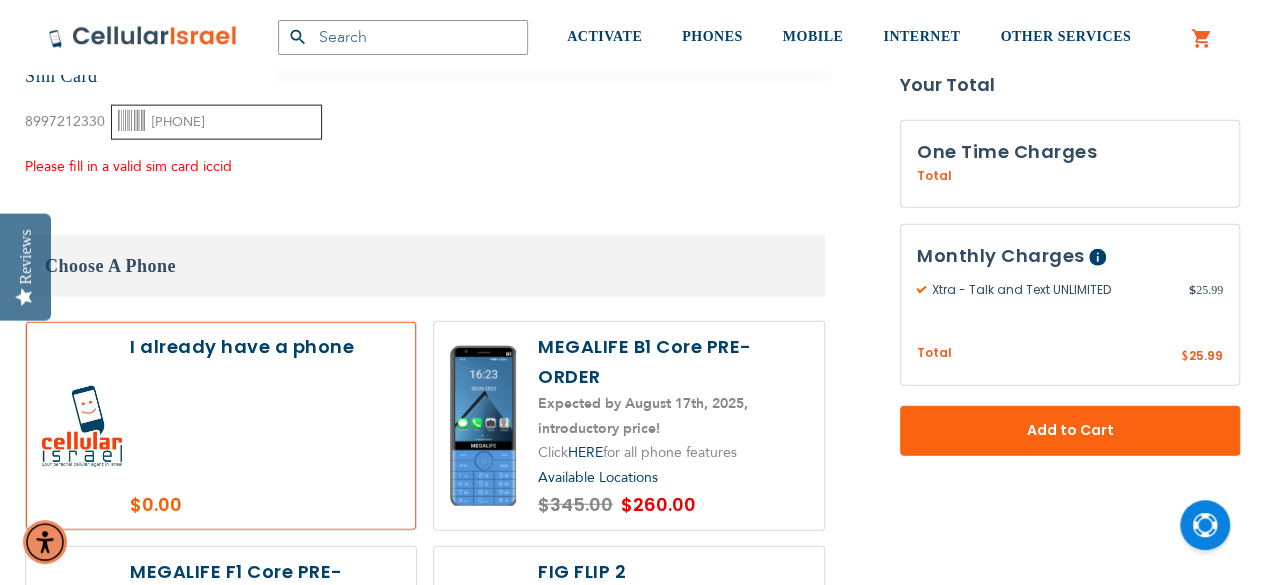 click on "[PHONE]" at bounding box center (216, 122) 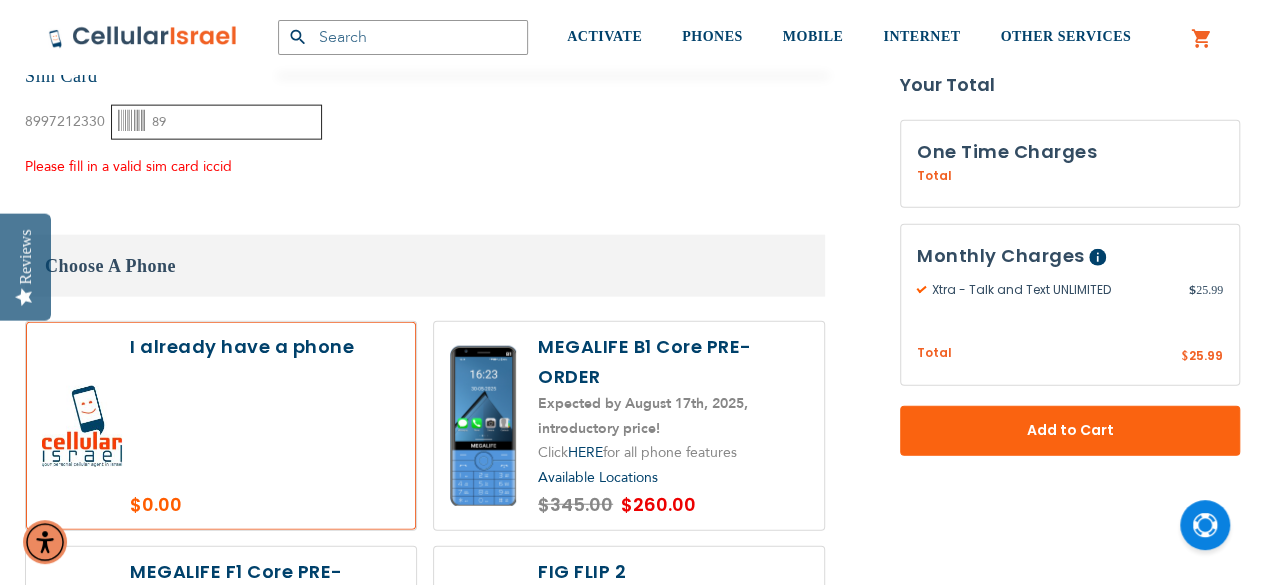 type on "8" 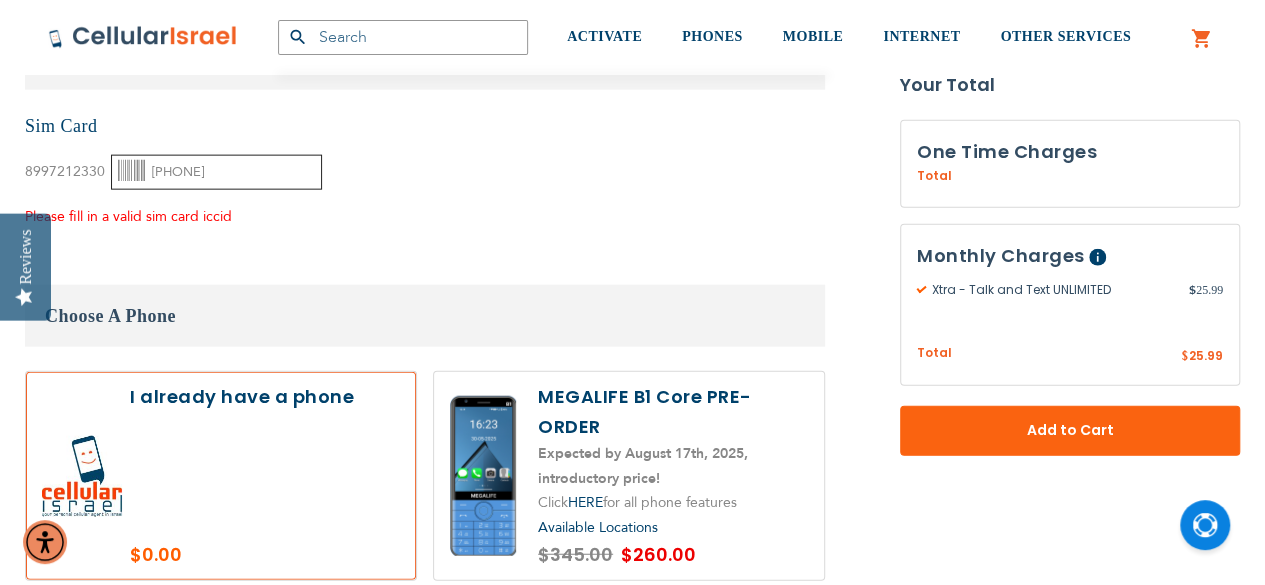 scroll, scrollTop: 2238, scrollLeft: 0, axis: vertical 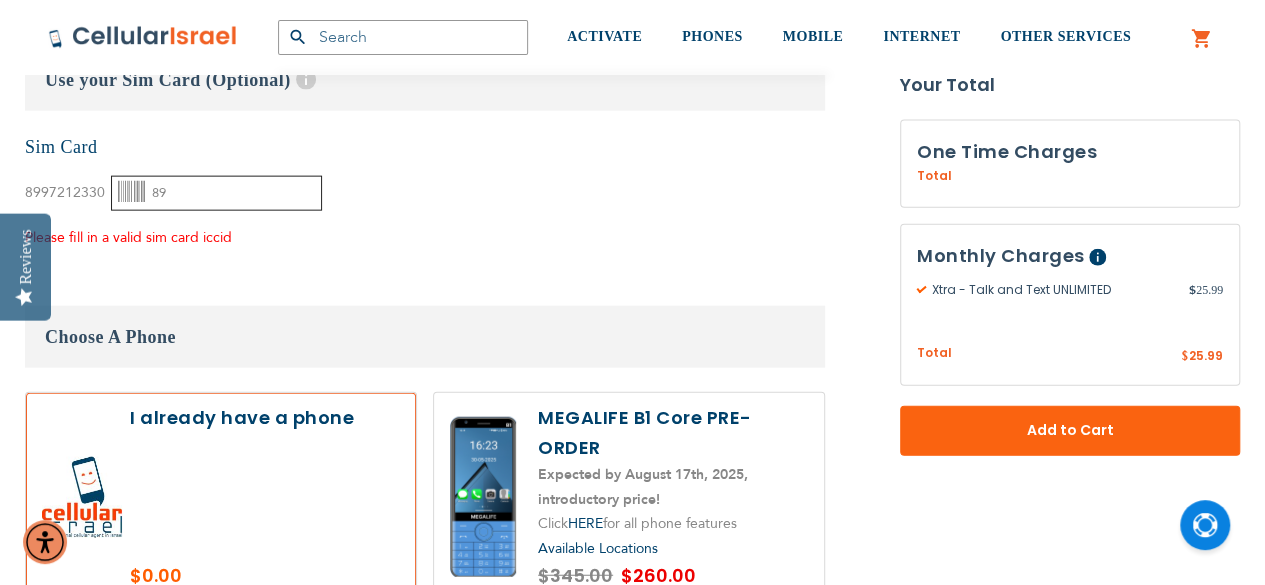 type on "8" 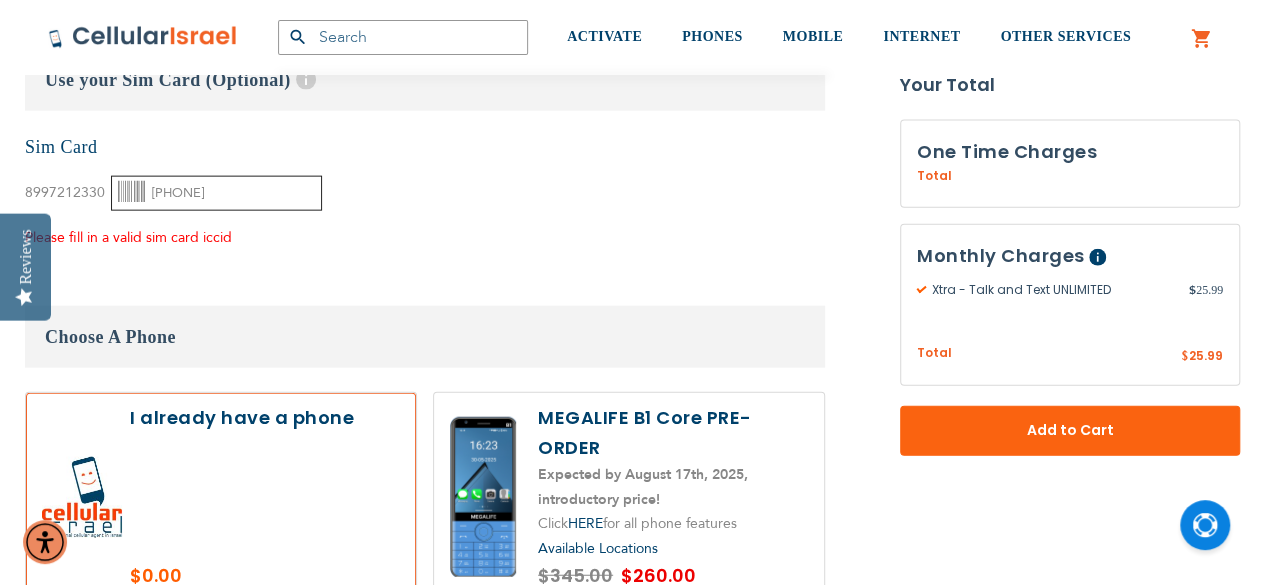 type on "[PHONE]" 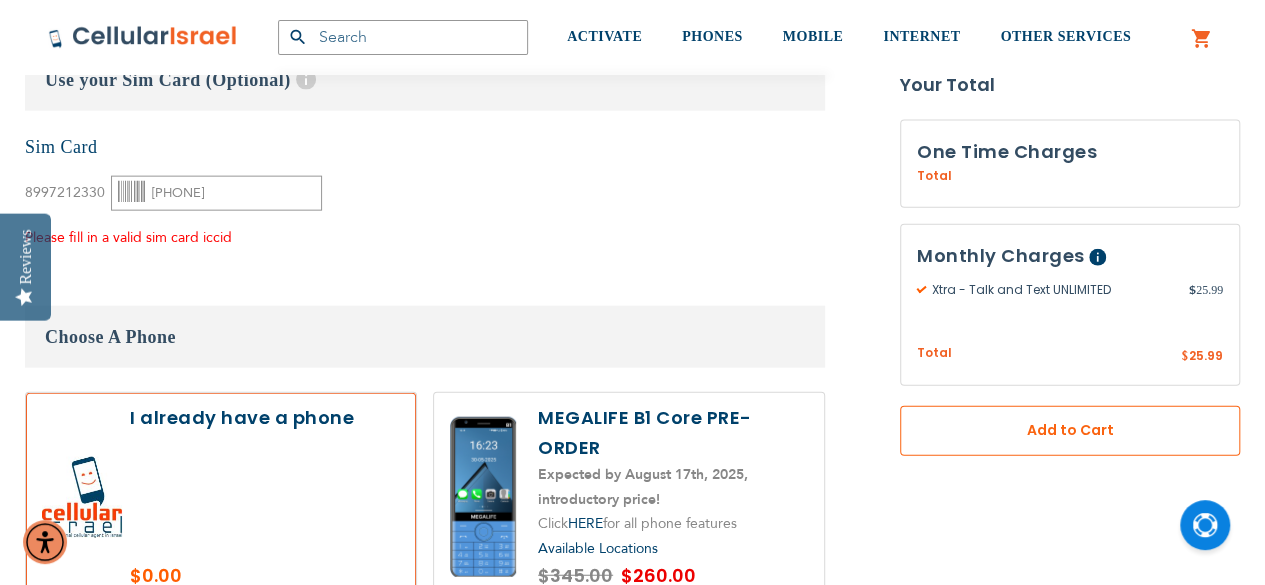 scroll, scrollTop: 0, scrollLeft: 0, axis: both 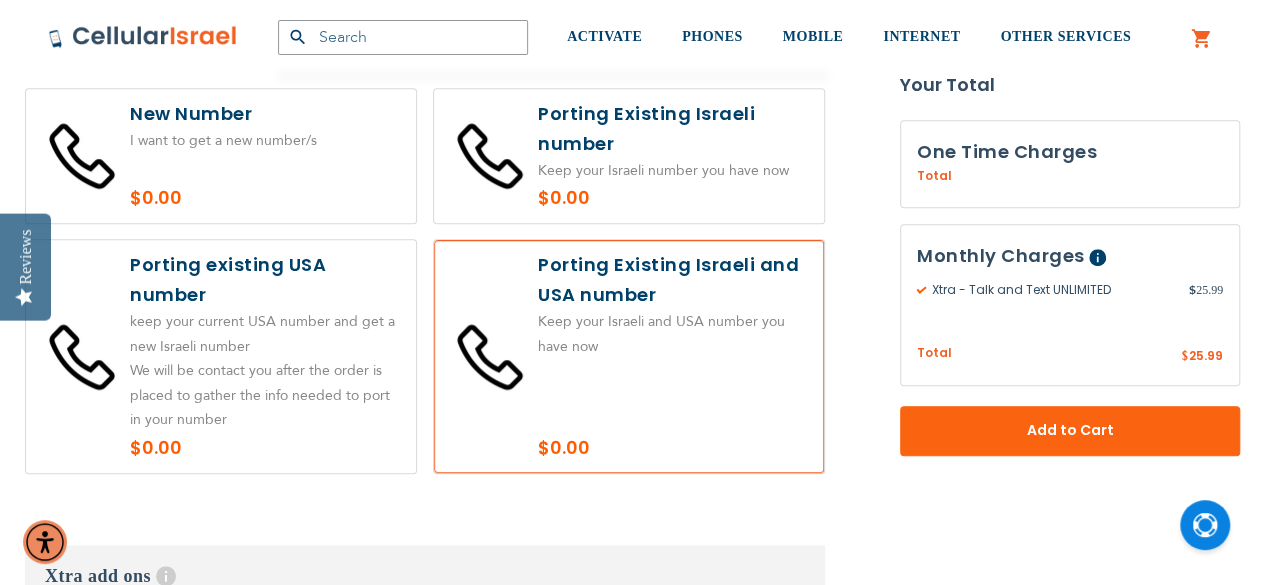 click at bounding box center (221, 356) 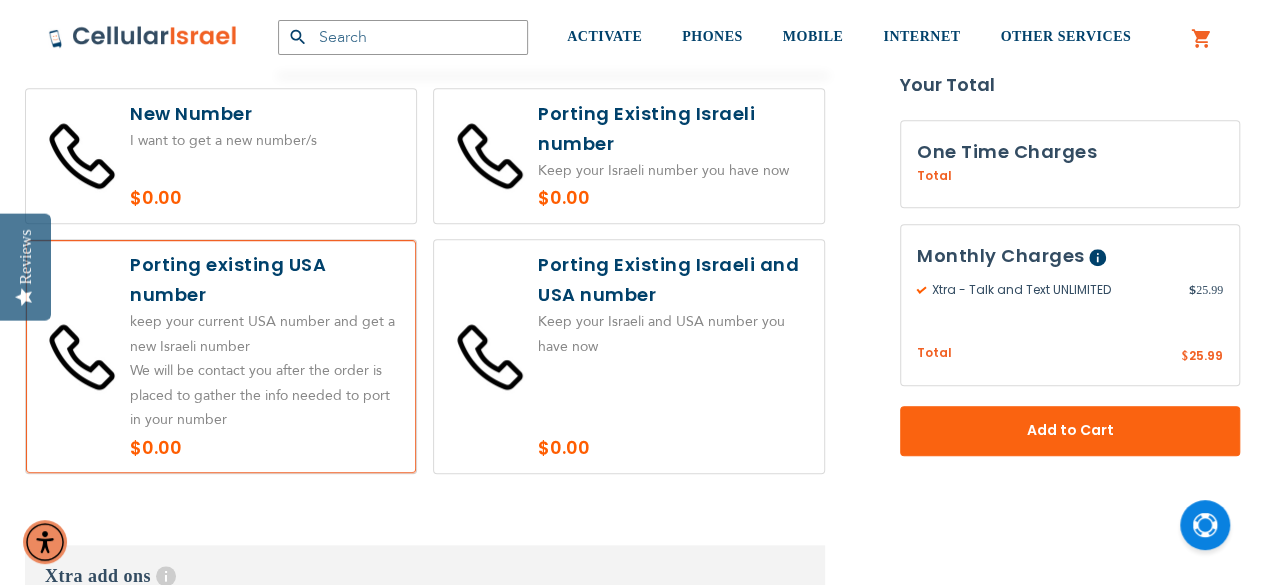 click at bounding box center (221, 356) 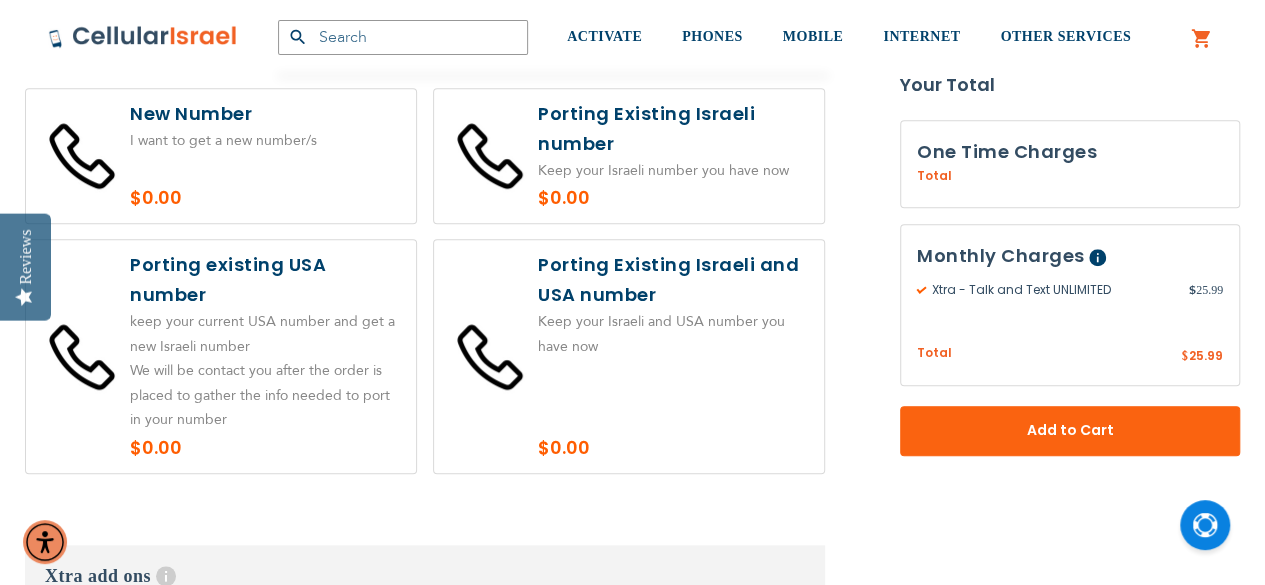 click at bounding box center [221, 356] 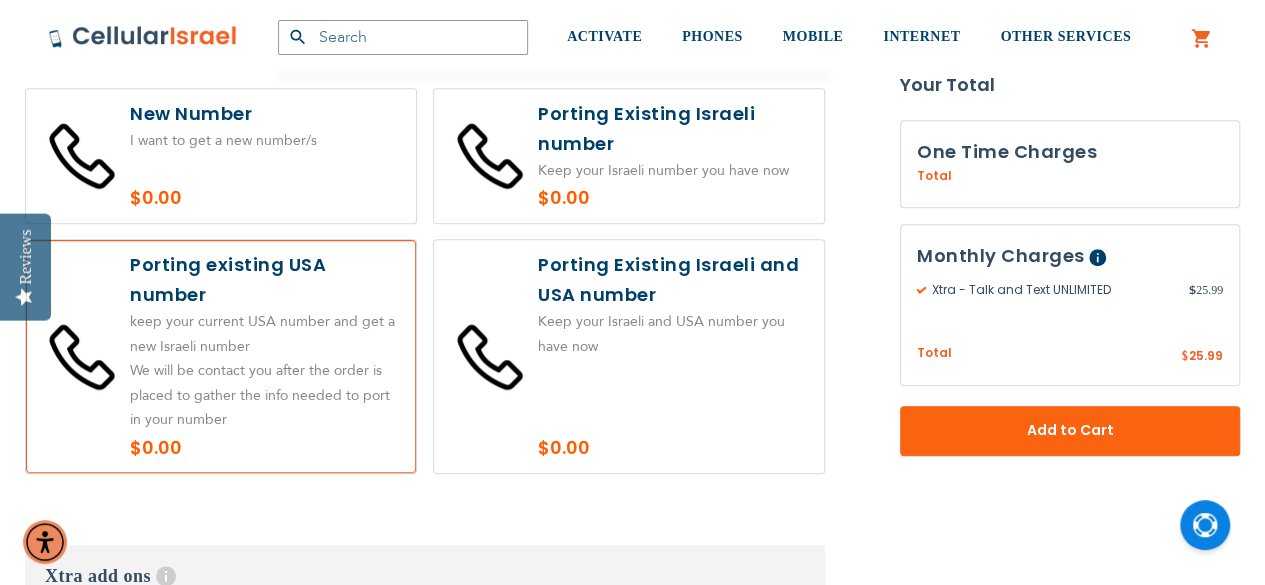 click at bounding box center [221, 356] 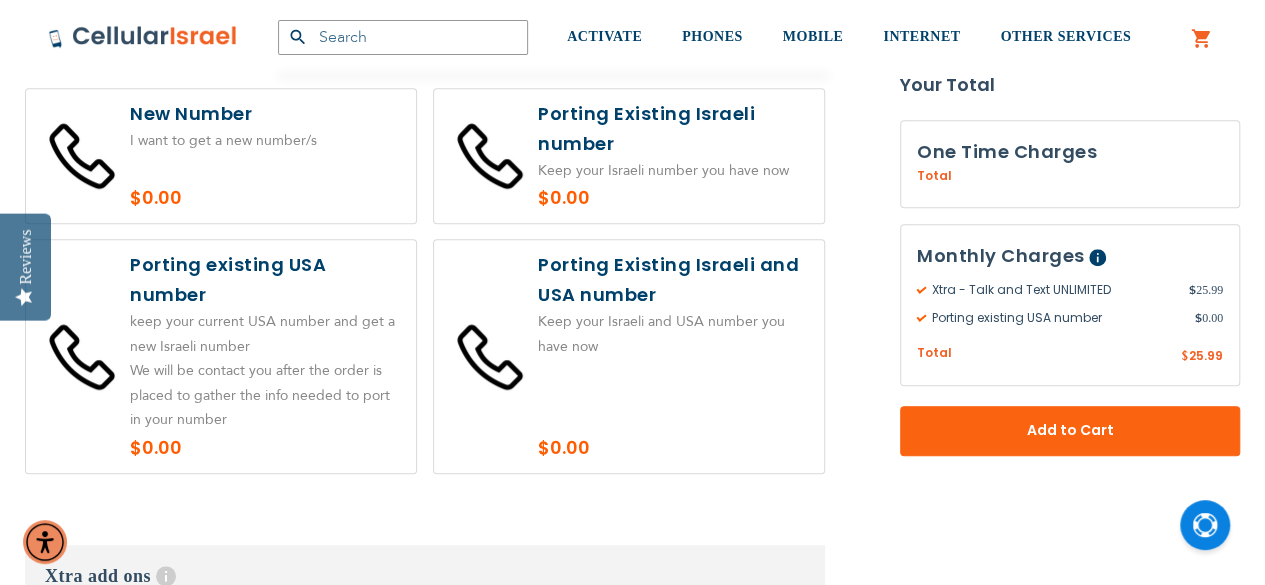 click at bounding box center [221, 356] 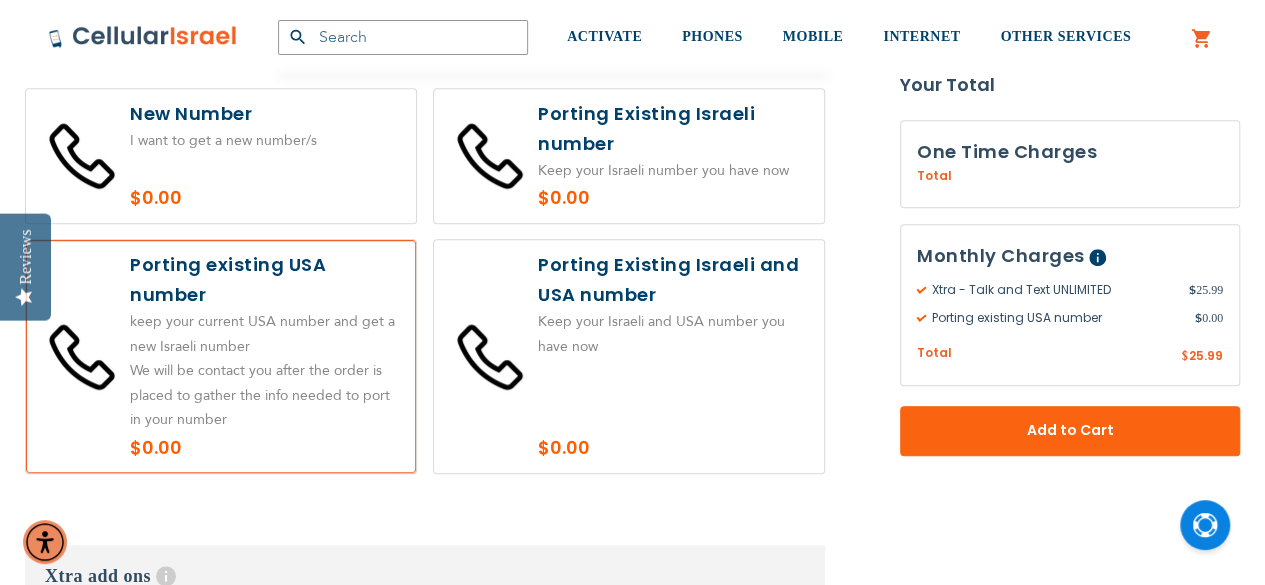 click at bounding box center (221, 356) 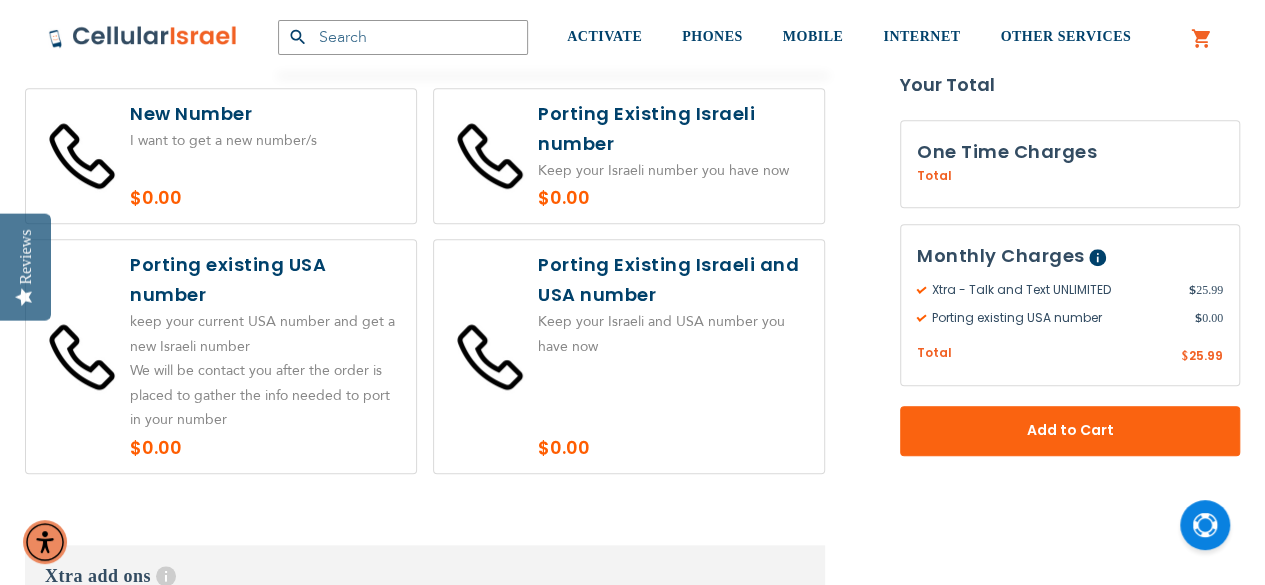 click at bounding box center (221, 356) 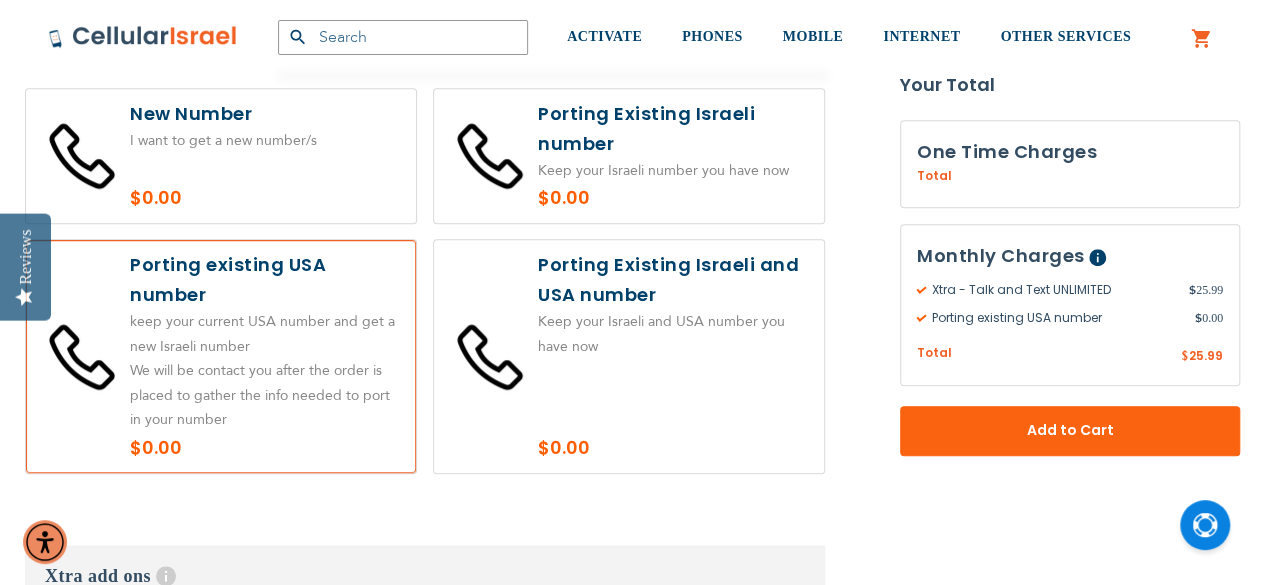 click at bounding box center (221, 356) 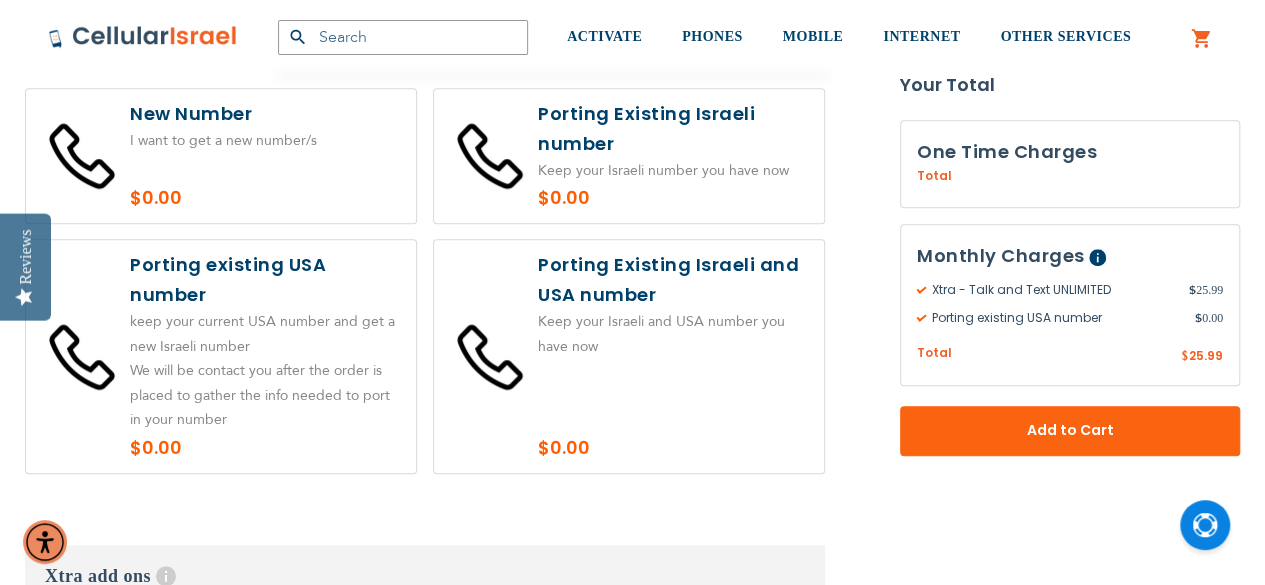 click at bounding box center [221, 356] 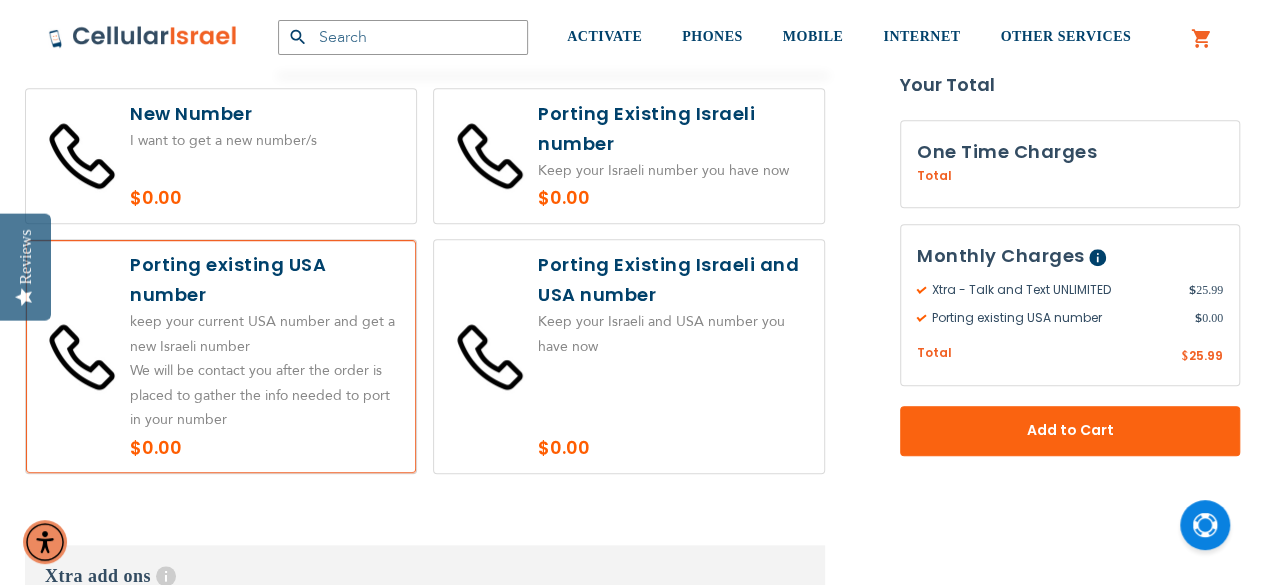 click at bounding box center [221, 356] 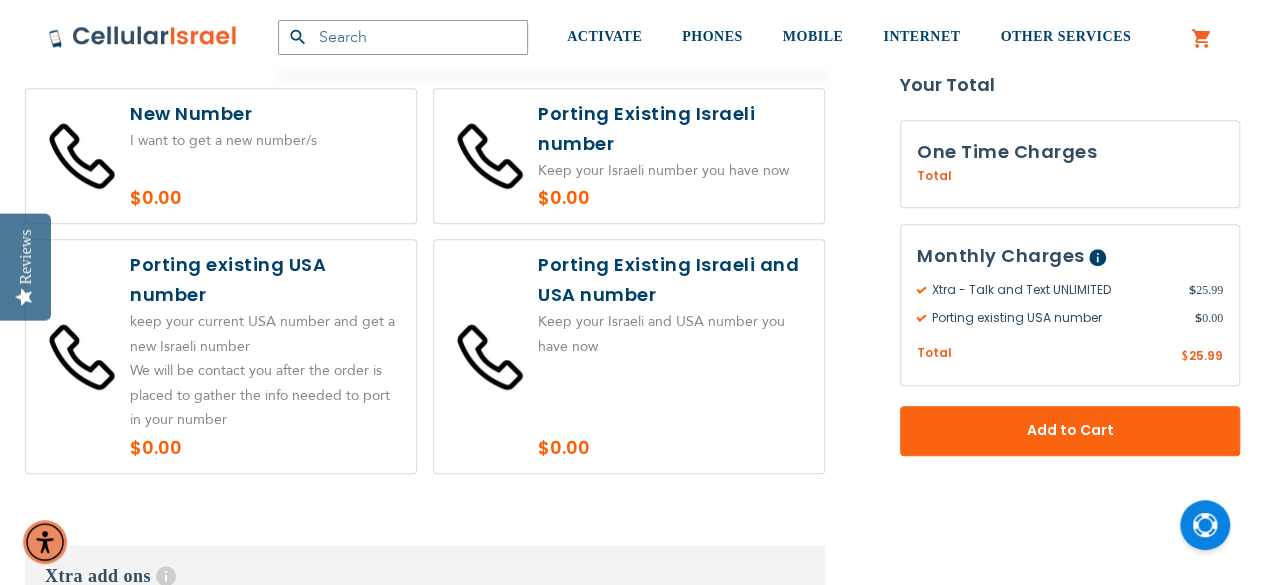 click at bounding box center (221, 356) 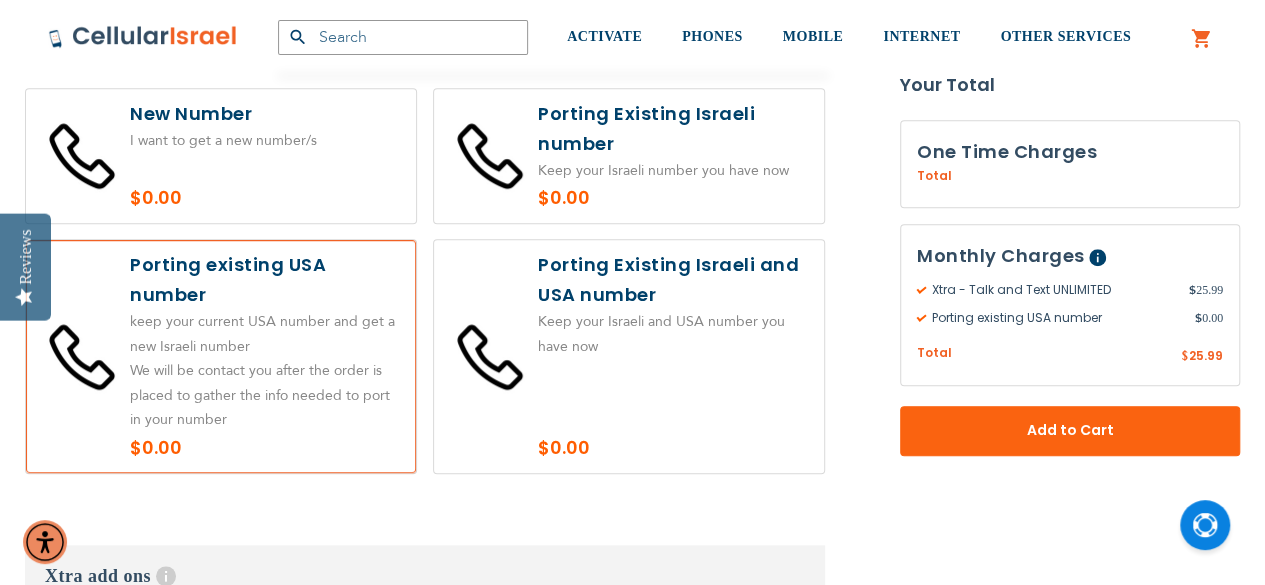 click at bounding box center [221, 356] 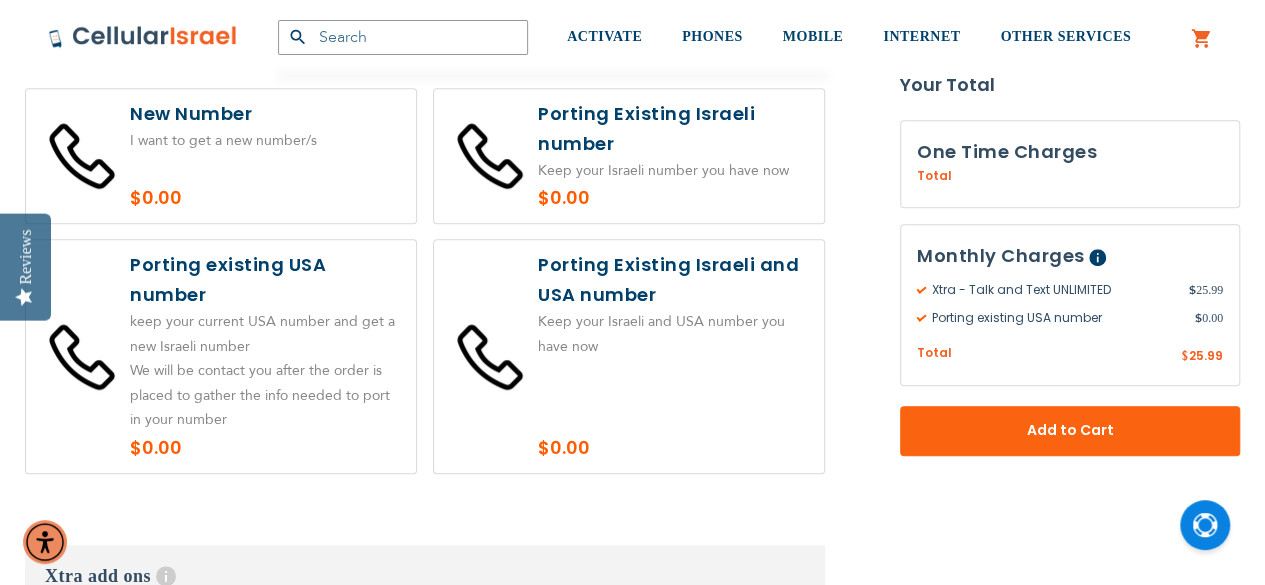 click at bounding box center (221, 356) 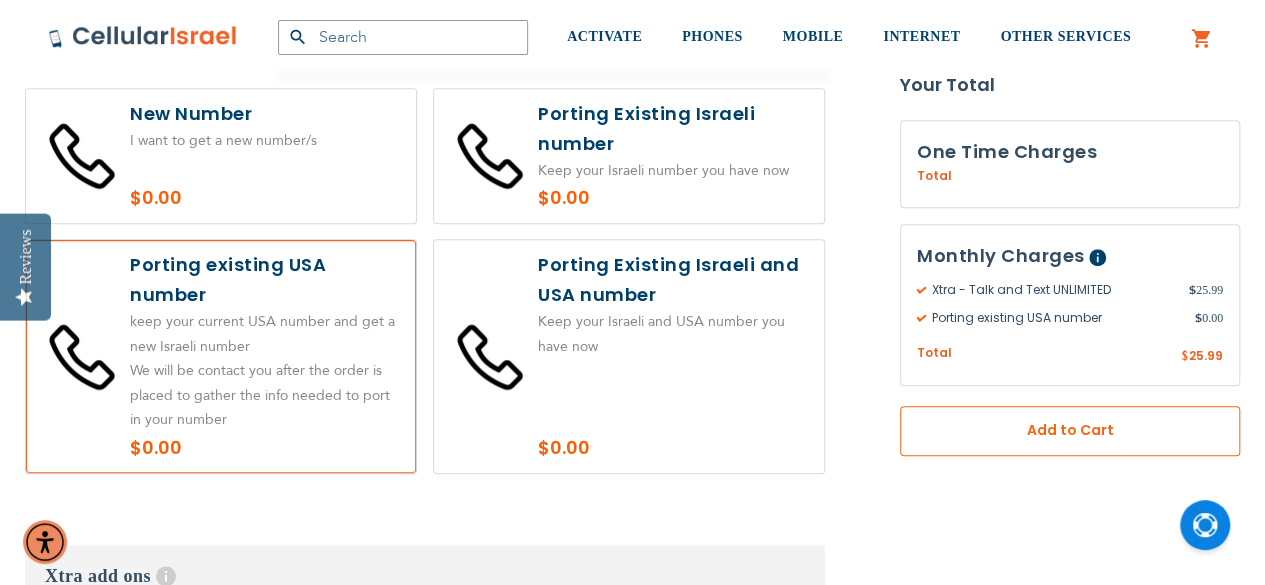 click on "Add to Cart" at bounding box center [1070, 431] 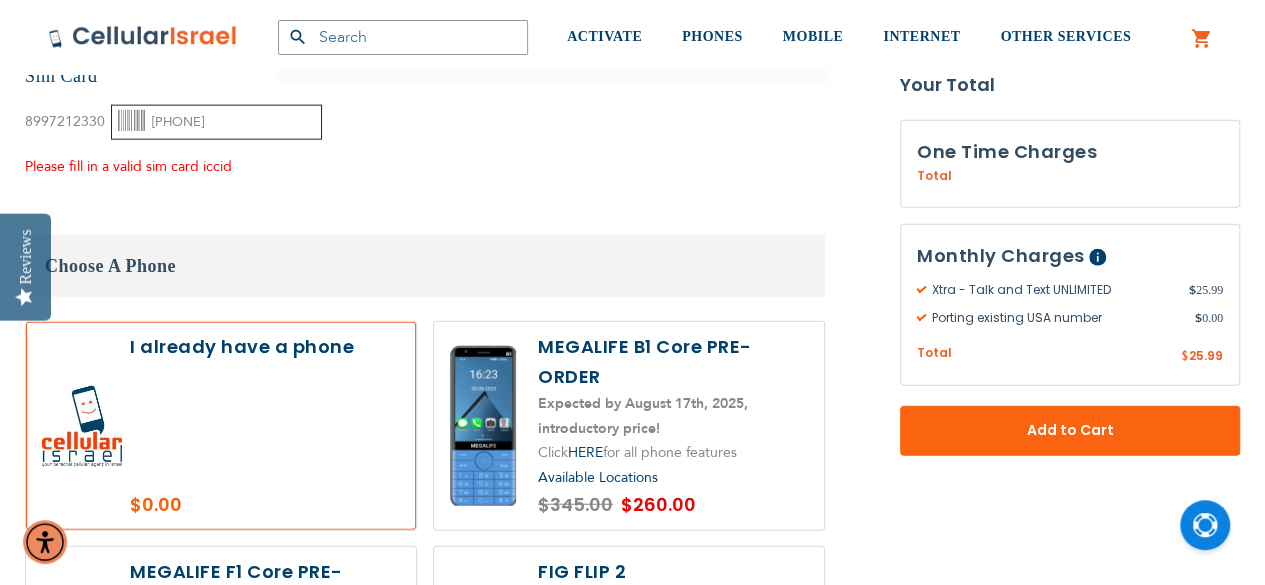 click on "[PHONE]" at bounding box center [216, 122] 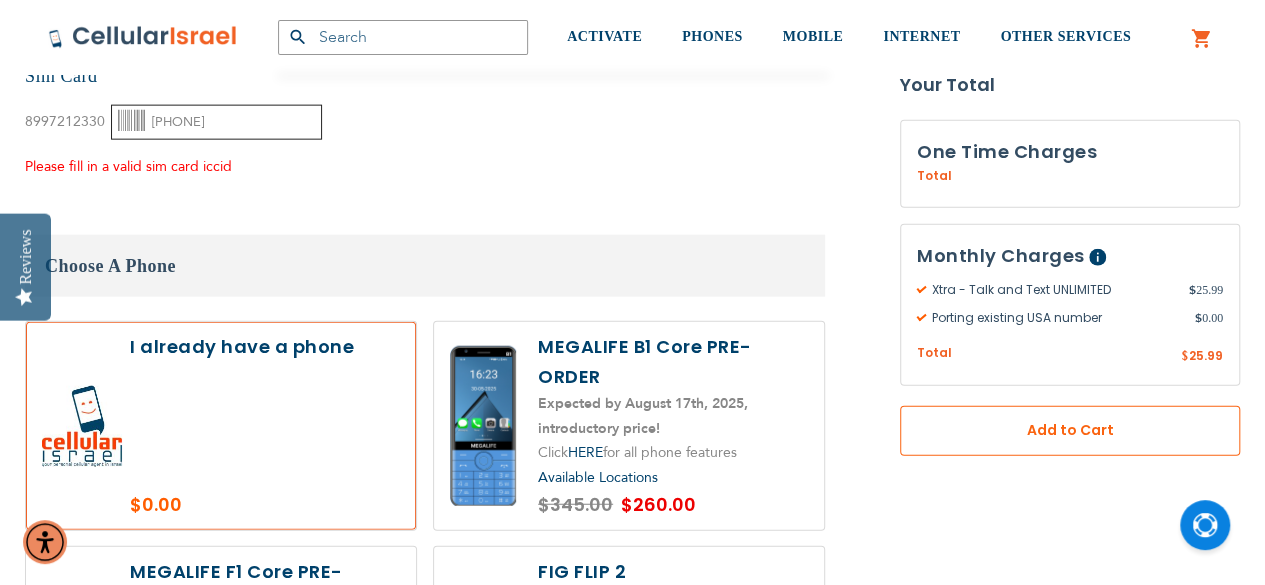 type on "[PHONE]" 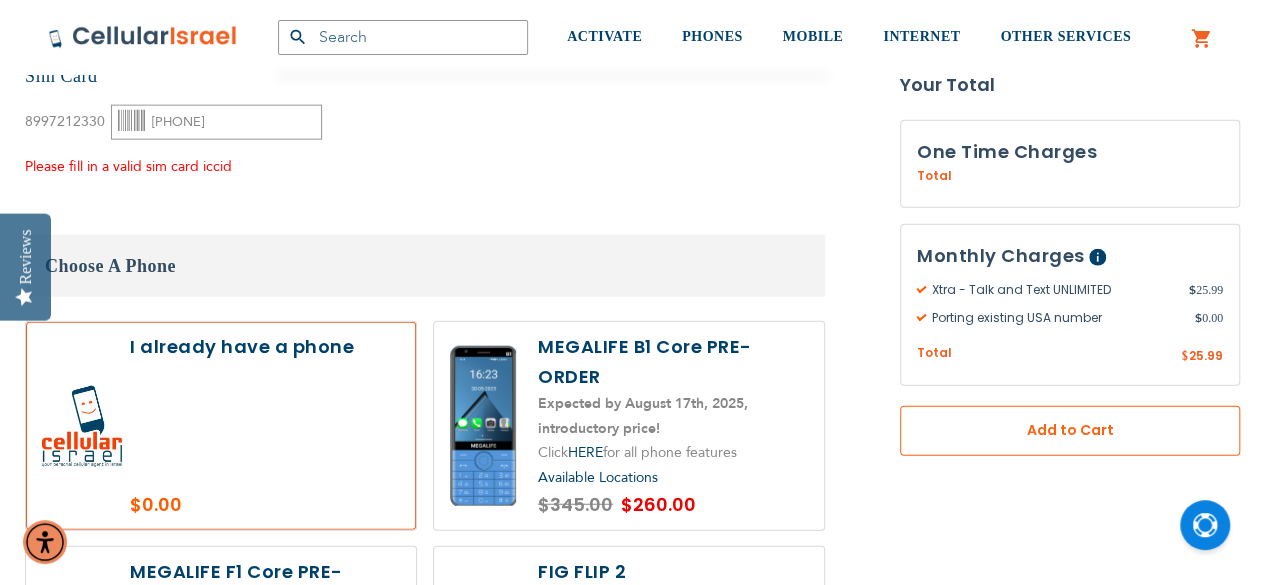 click on "Add to Cart" at bounding box center [1070, 430] 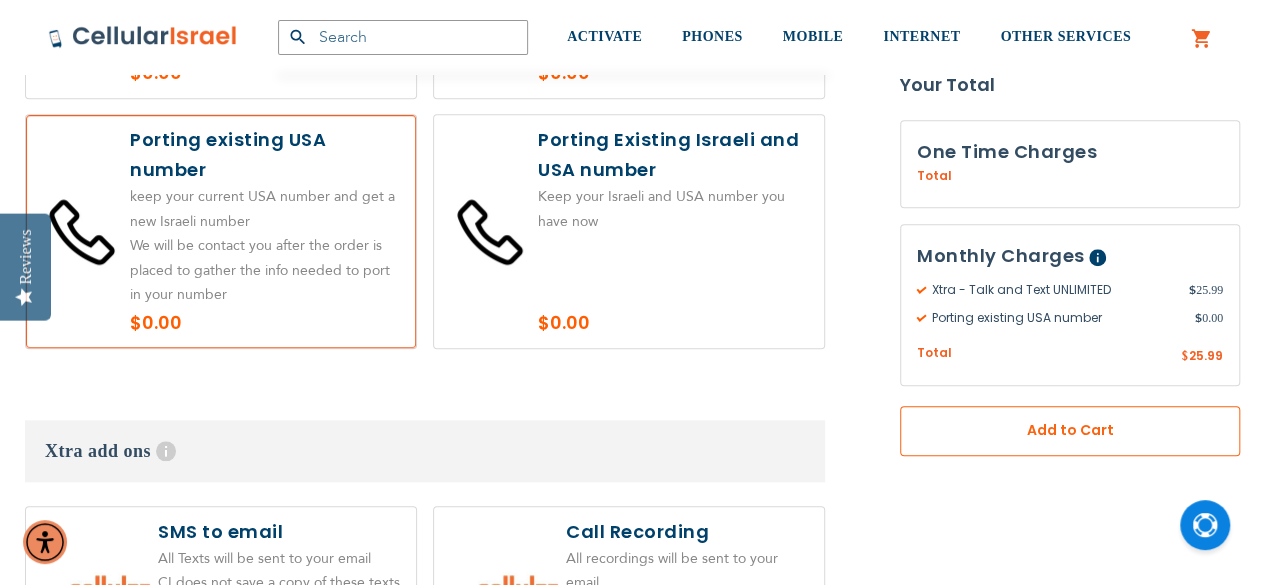 scroll, scrollTop: 4584, scrollLeft: 0, axis: vertical 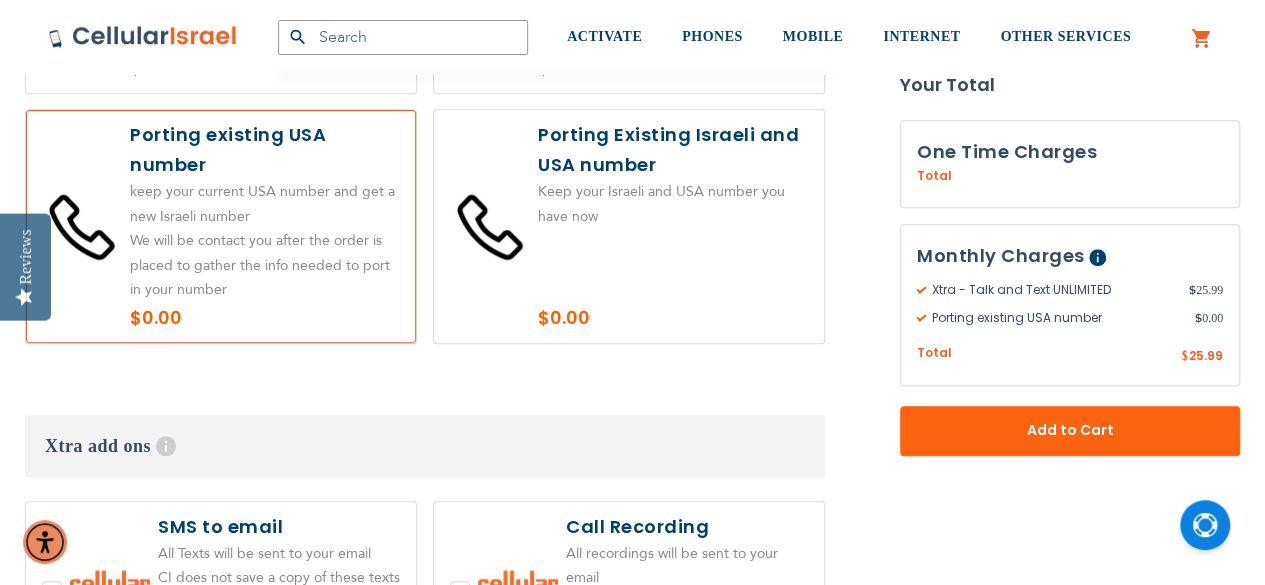 click at bounding box center (629, 226) 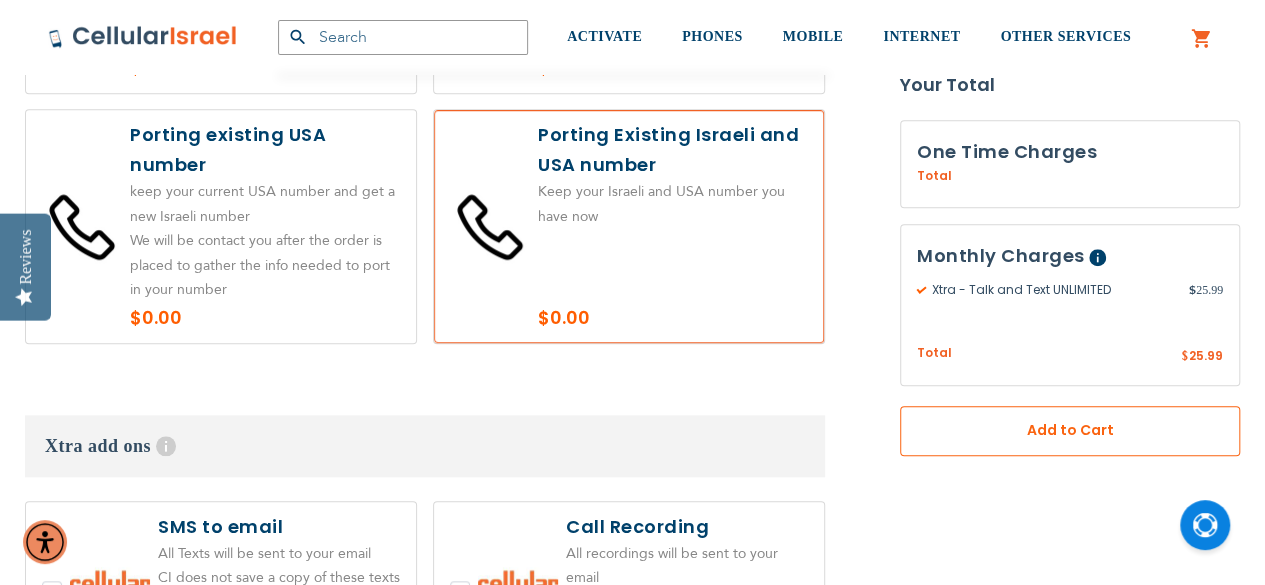 click on "Add to Cart" at bounding box center (1070, 431) 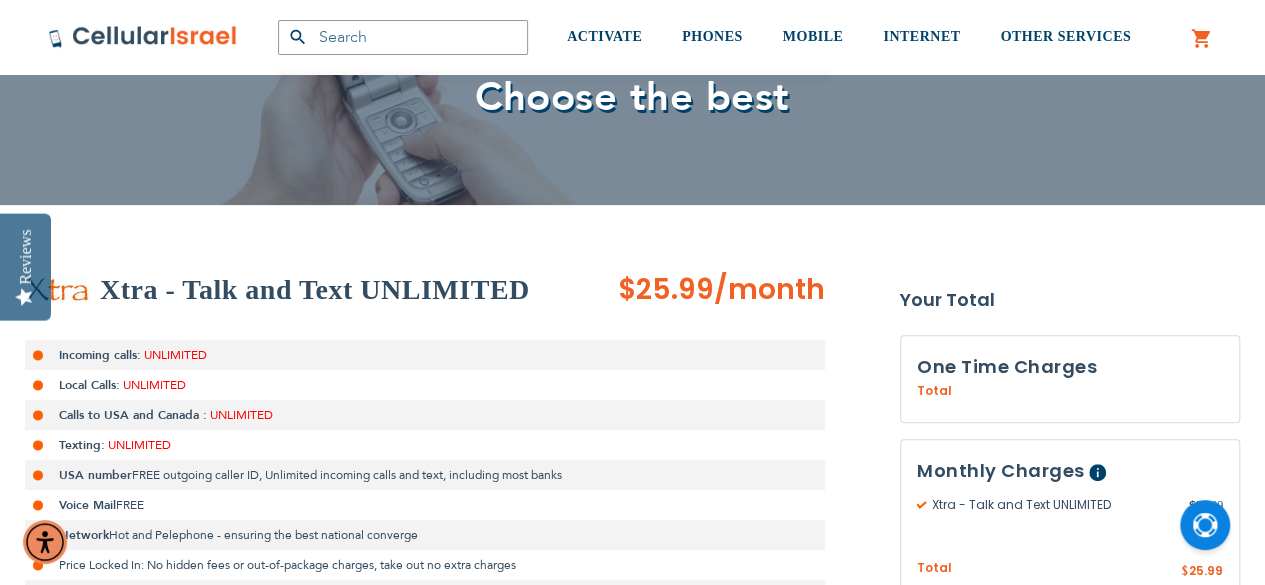 scroll, scrollTop: 0, scrollLeft: 0, axis: both 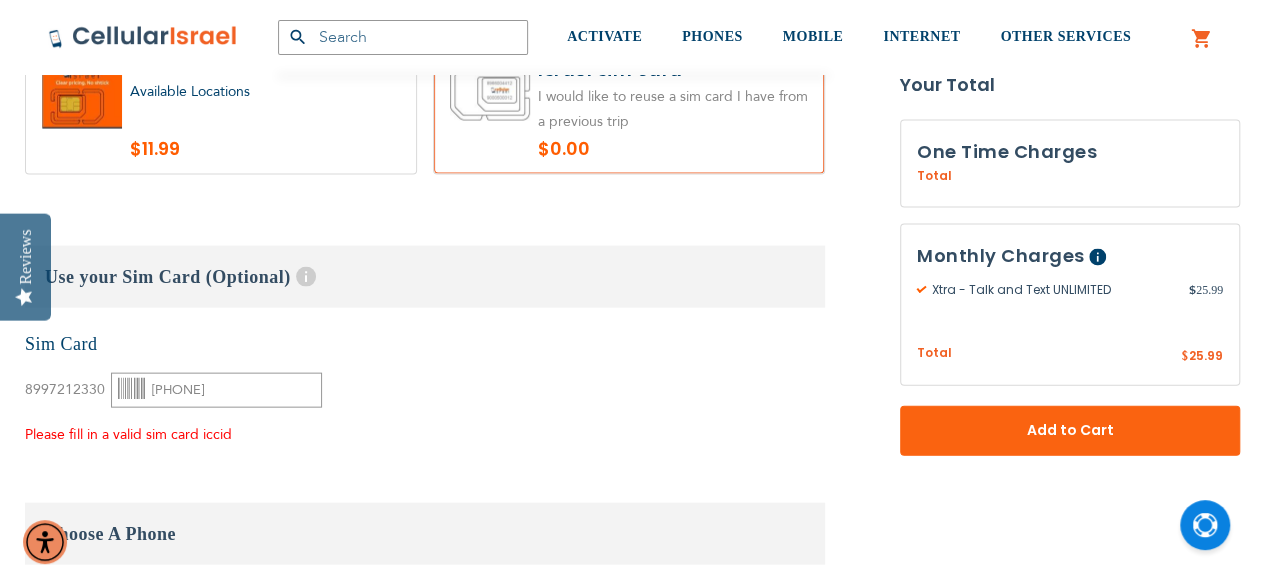 drag, startPoint x: 247, startPoint y: 429, endPoint x: 20, endPoint y: 335, distance: 245.6929 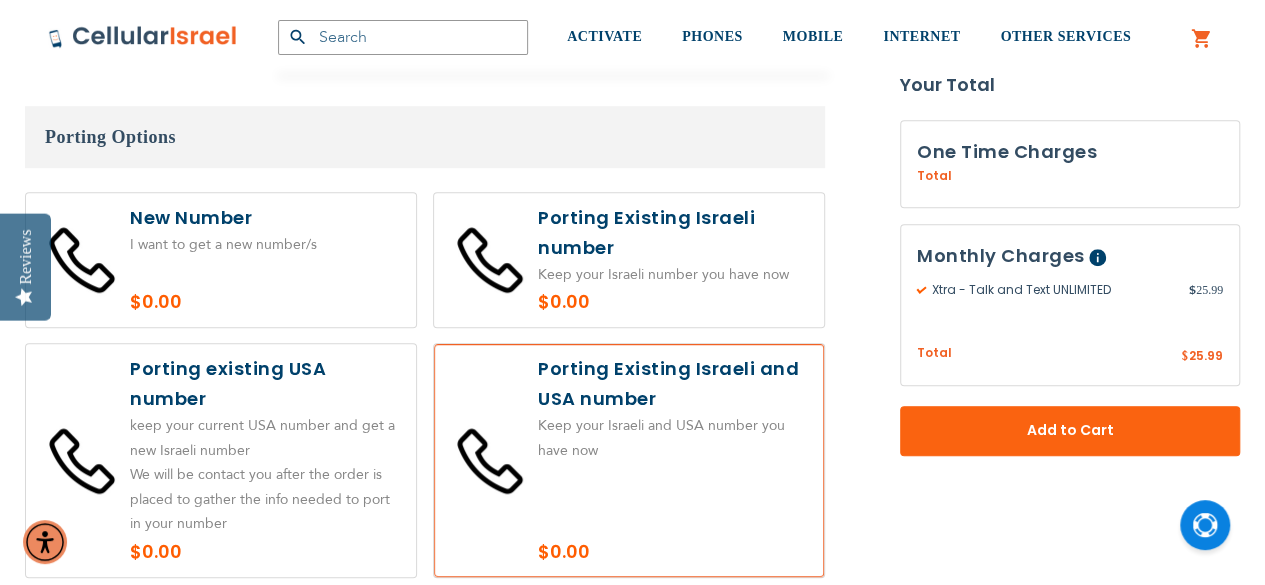 scroll, scrollTop: 4370, scrollLeft: 0, axis: vertical 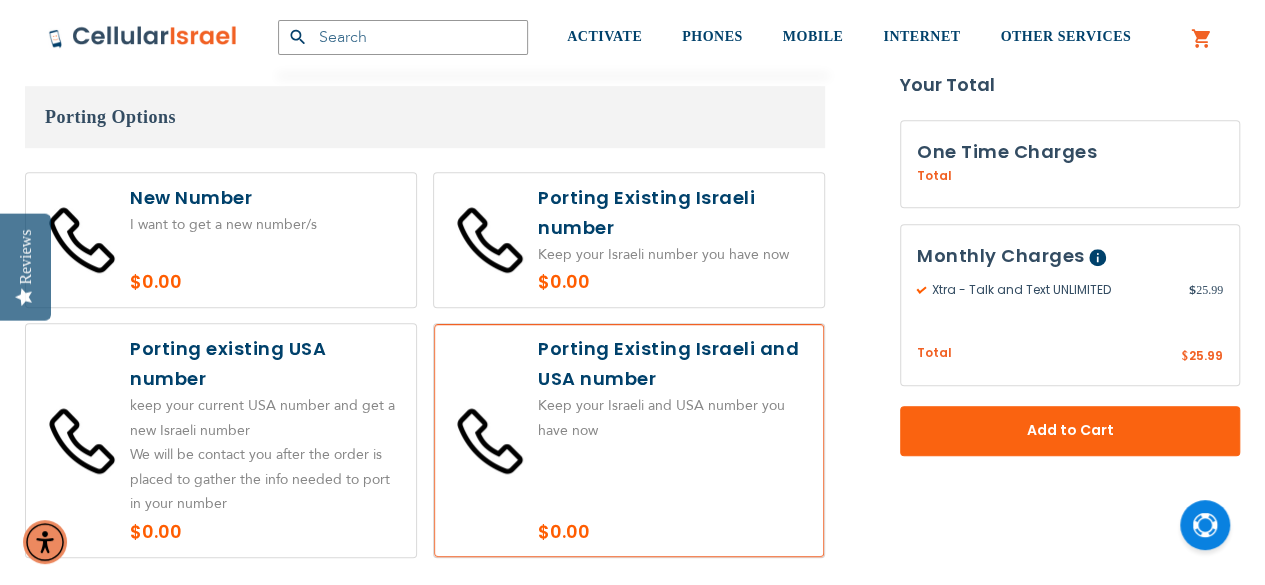 click at bounding box center [221, 240] 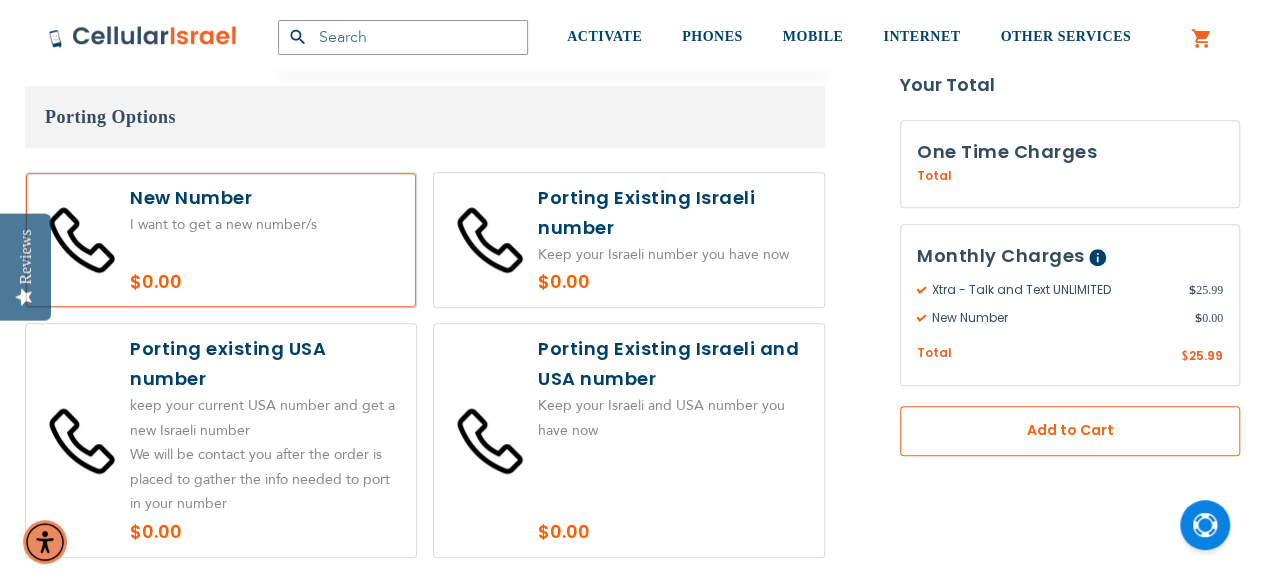 click on "Add to Cart" at bounding box center [1070, 430] 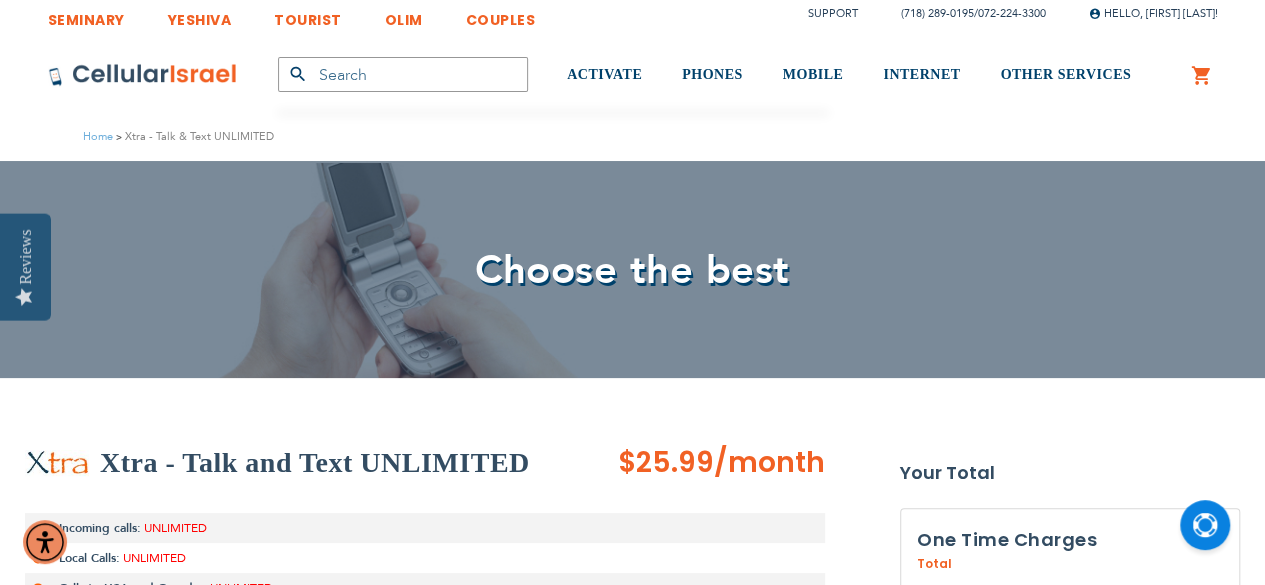 scroll, scrollTop: 0, scrollLeft: 0, axis: both 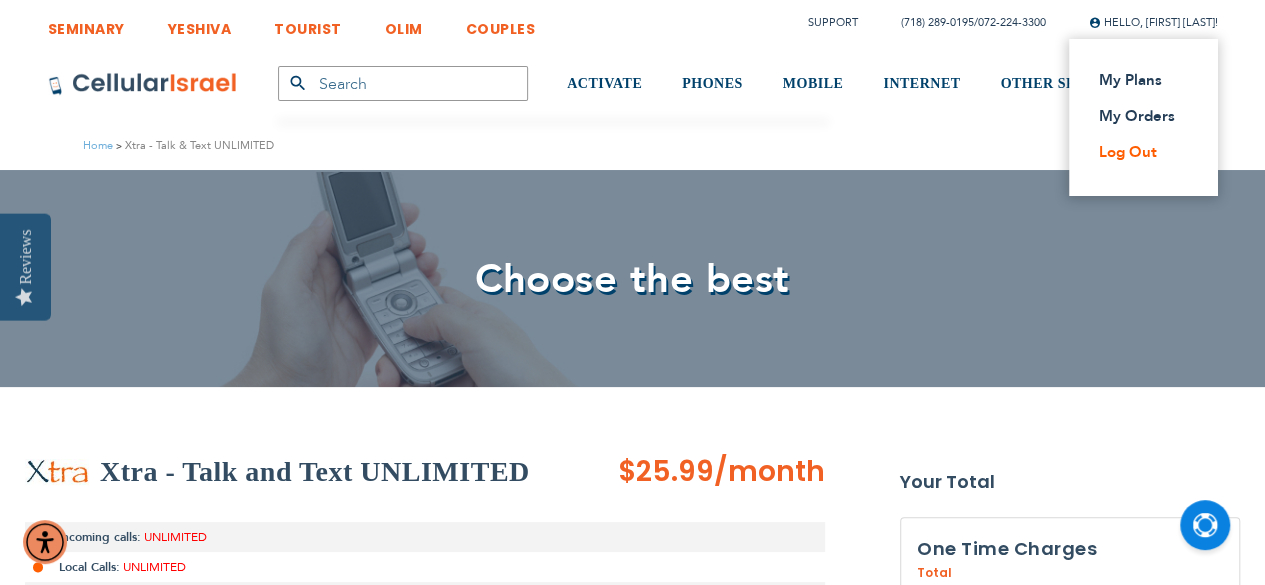 click on "Log Out" at bounding box center (1137, 152) 